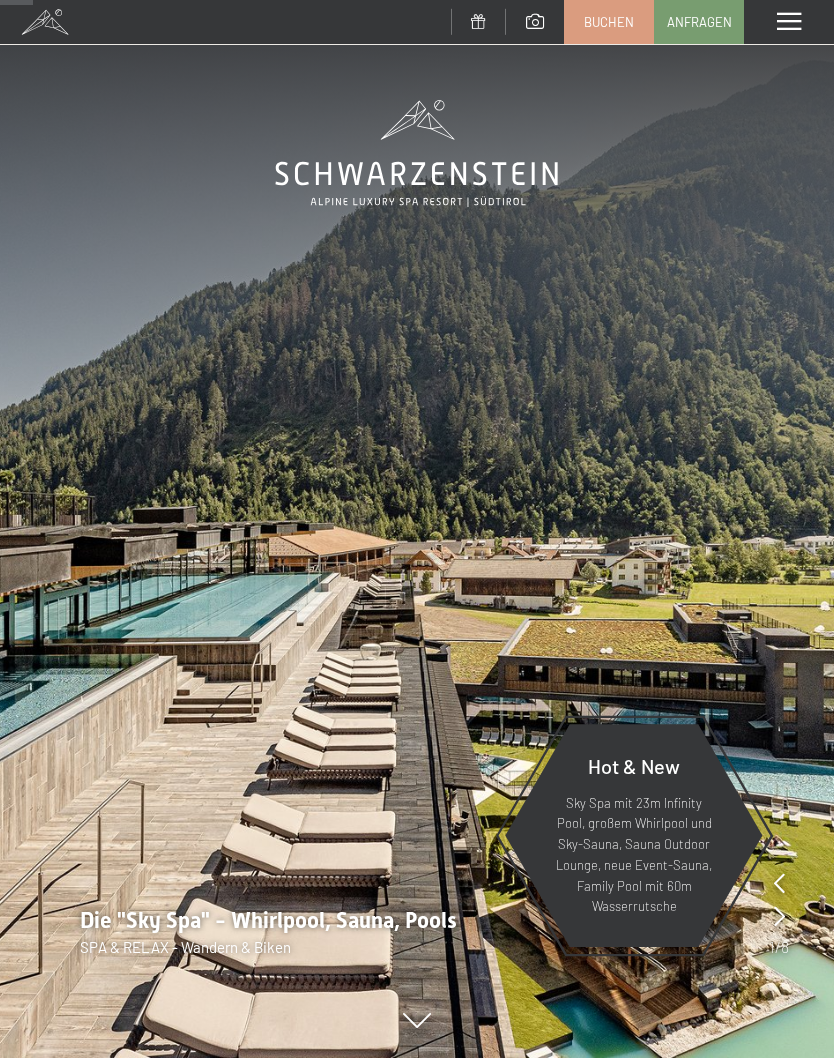 scroll, scrollTop: 346, scrollLeft: 0, axis: vertical 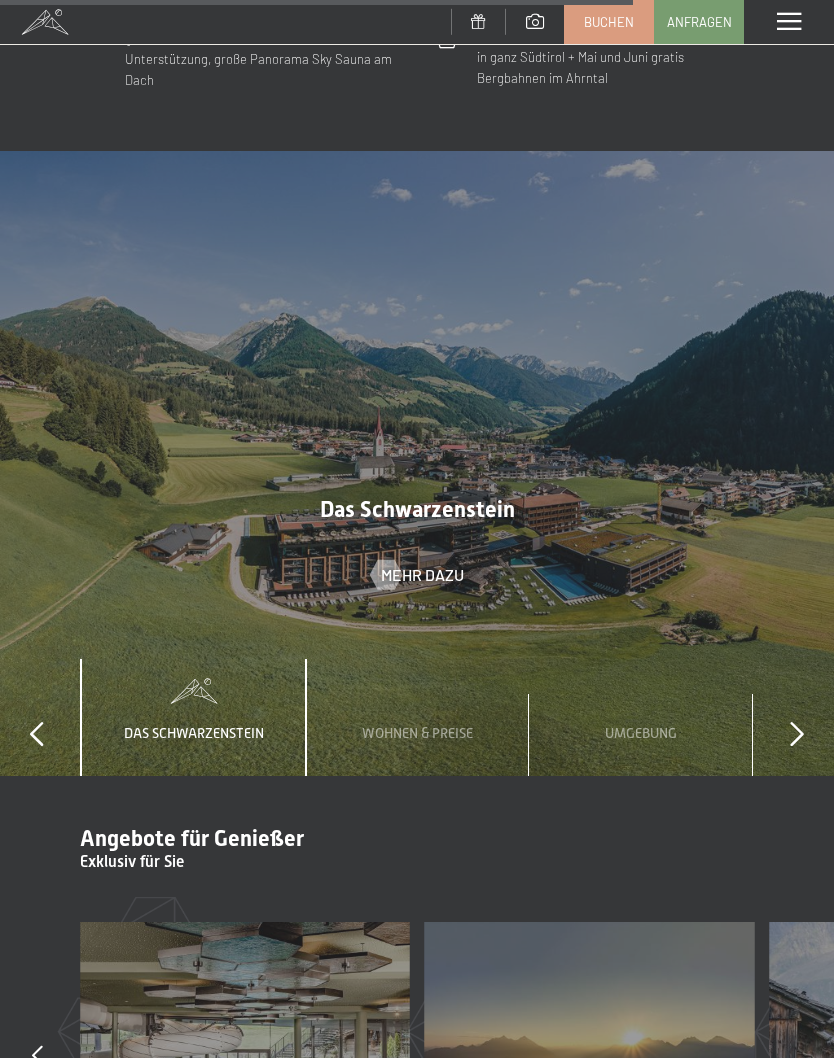 click on "Wohnen & Preise" at bounding box center (417, 733) 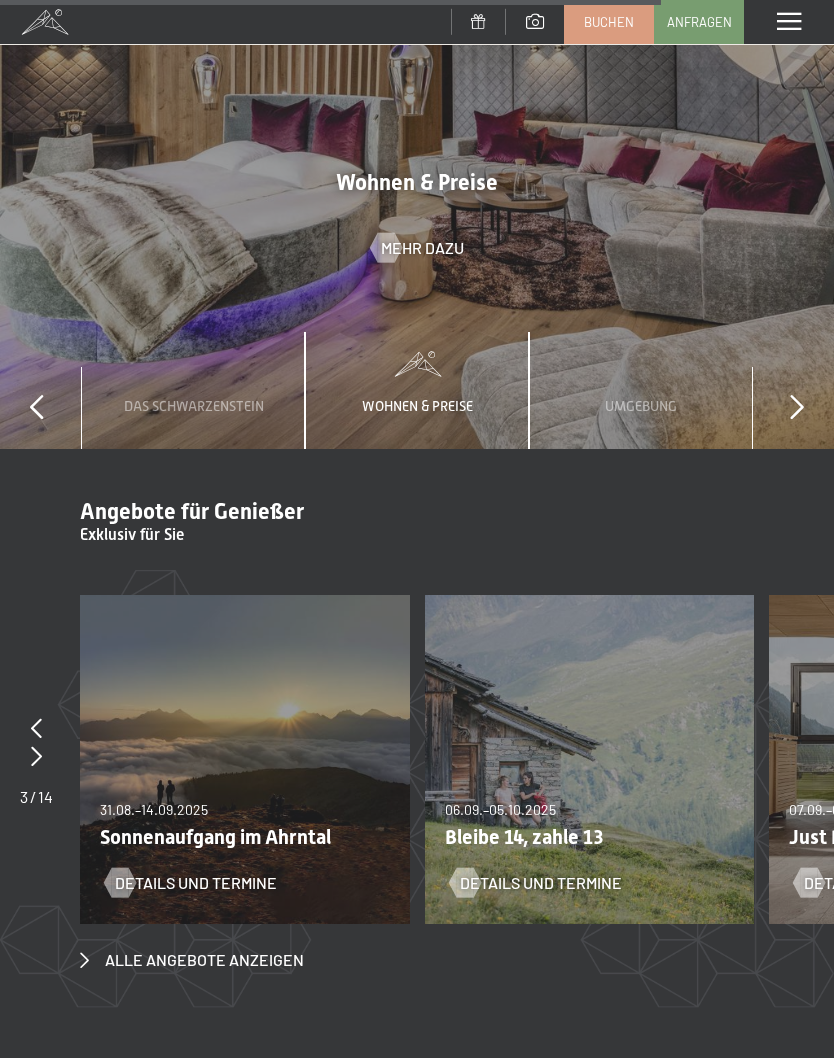 scroll, scrollTop: 6002, scrollLeft: 0, axis: vertical 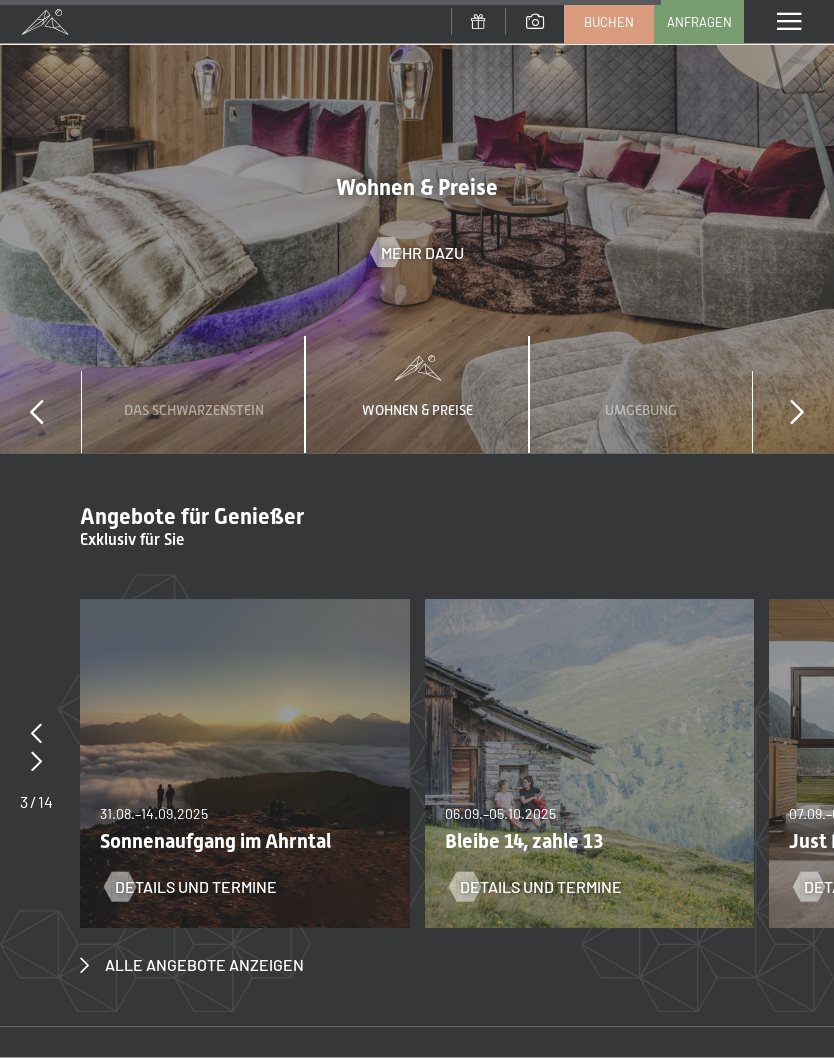 click on "Wohnen & Preise" at bounding box center (417, 411) 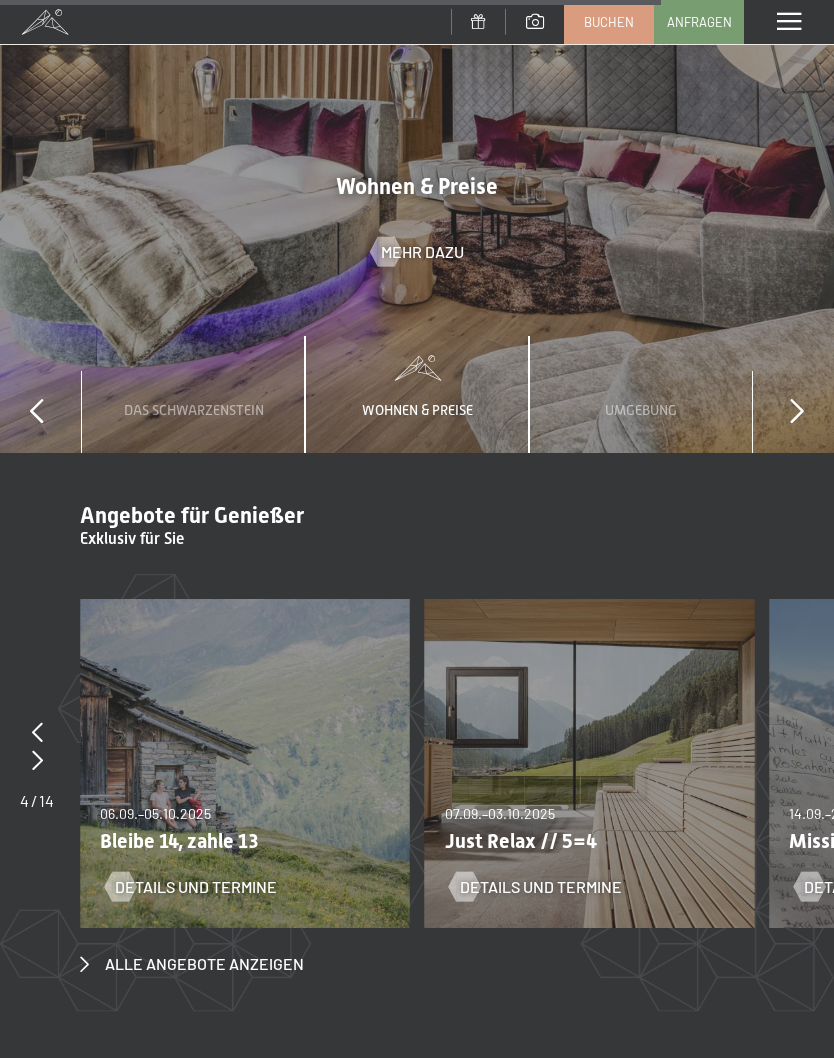 click on "Wohnen & Preise" at bounding box center (417, 394) 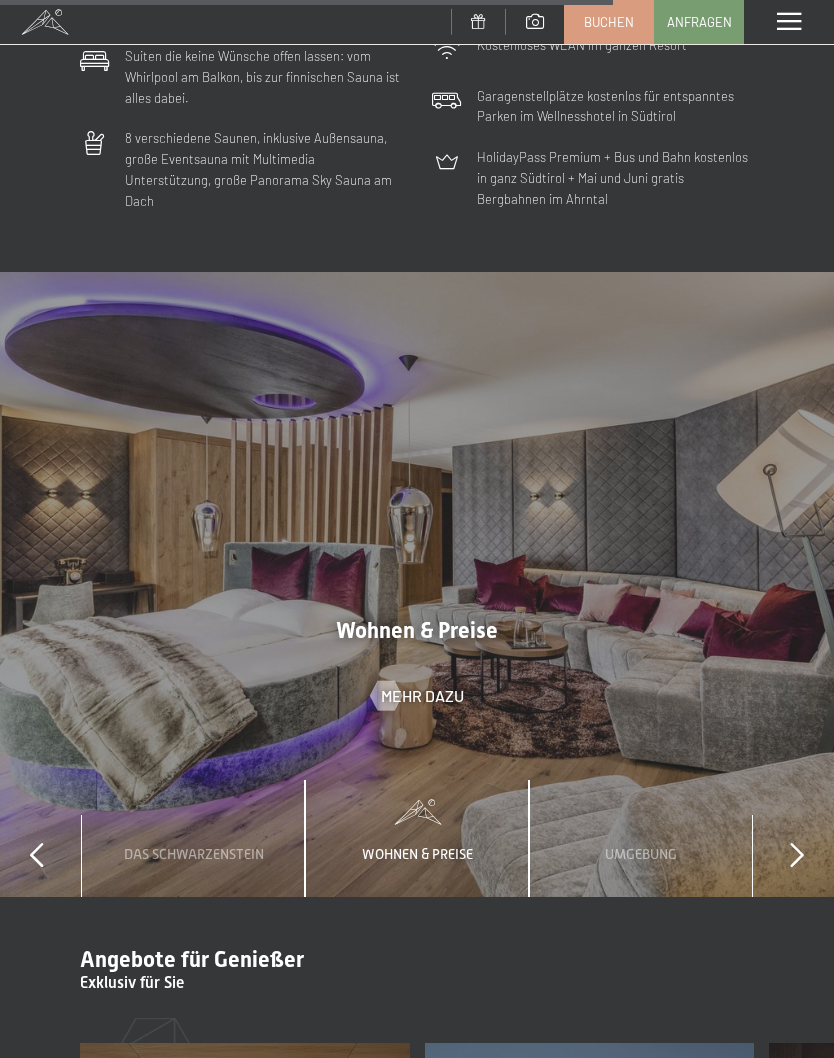 scroll, scrollTop: 5589, scrollLeft: 0, axis: vertical 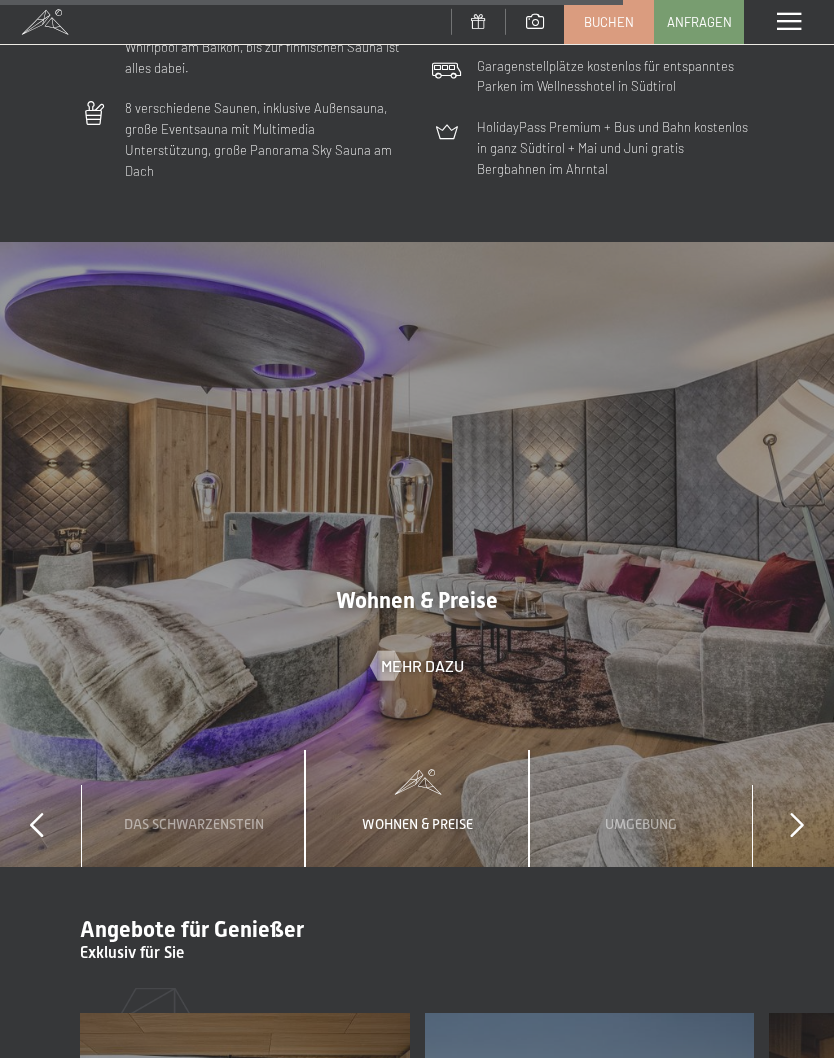 click on "Wohnen & Preise" at bounding box center [417, 808] 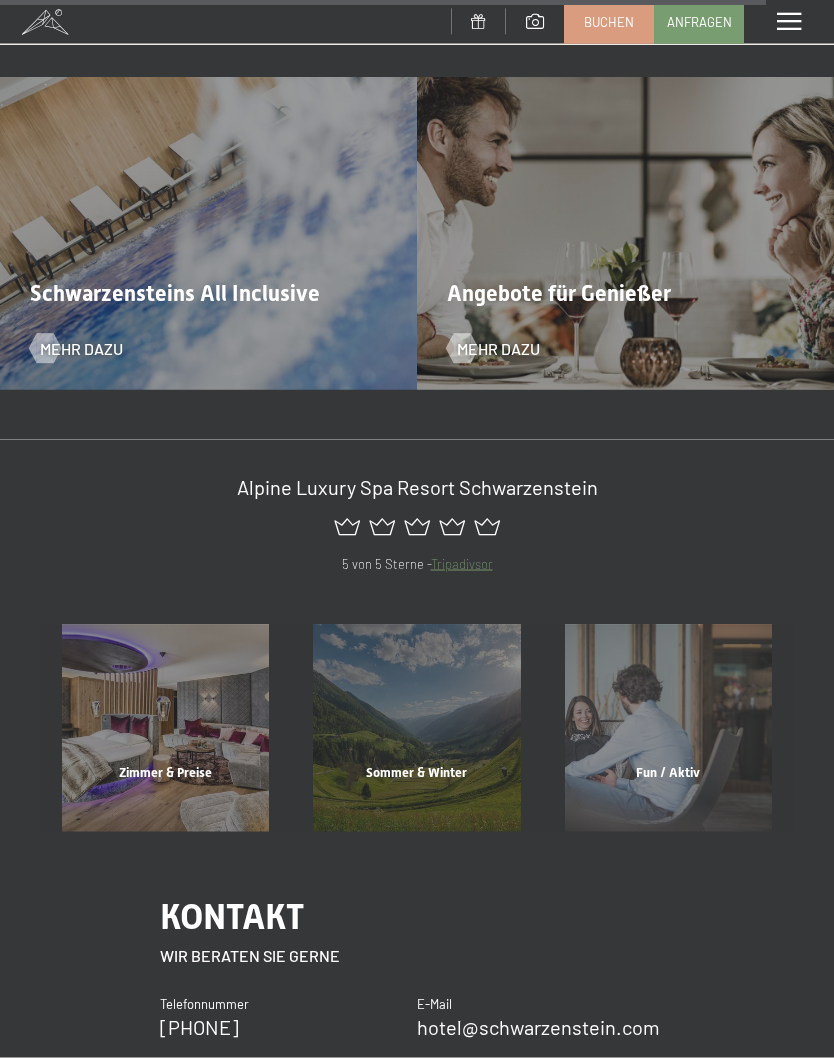 scroll, scrollTop: 7022, scrollLeft: 0, axis: vertical 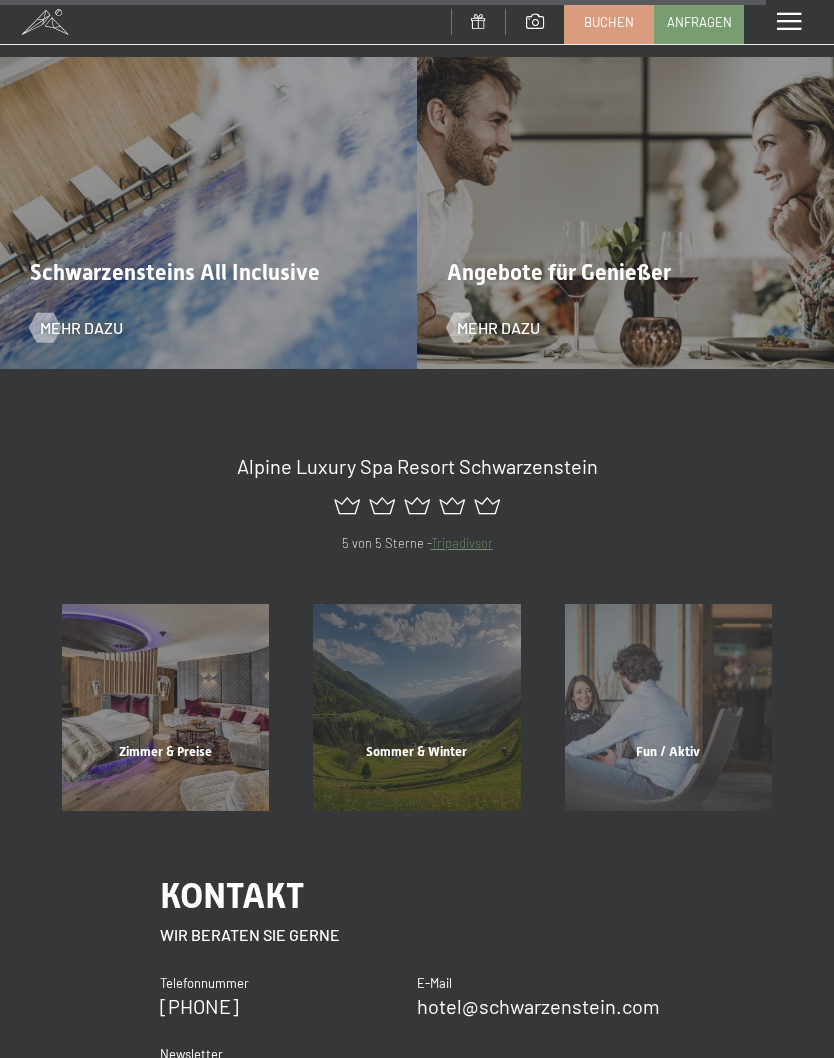 click on "Zimmer & Preise           Mehr erfahren" at bounding box center [165, 707] 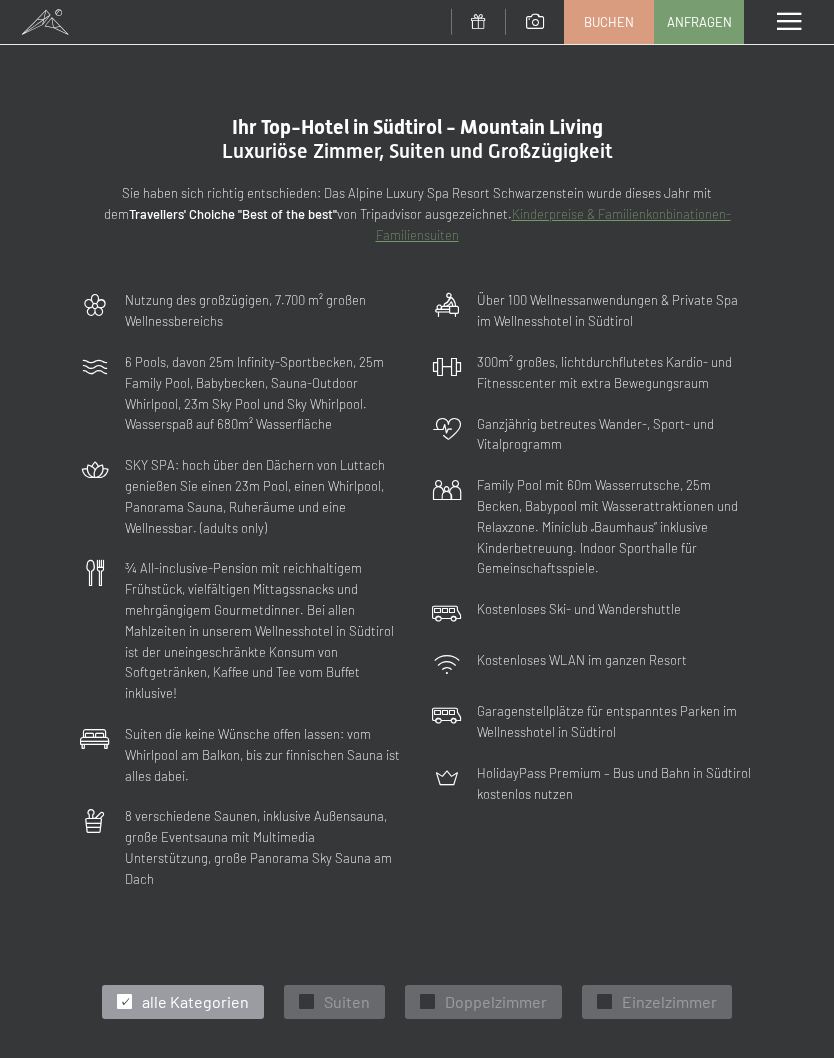 scroll, scrollTop: 0, scrollLeft: 0, axis: both 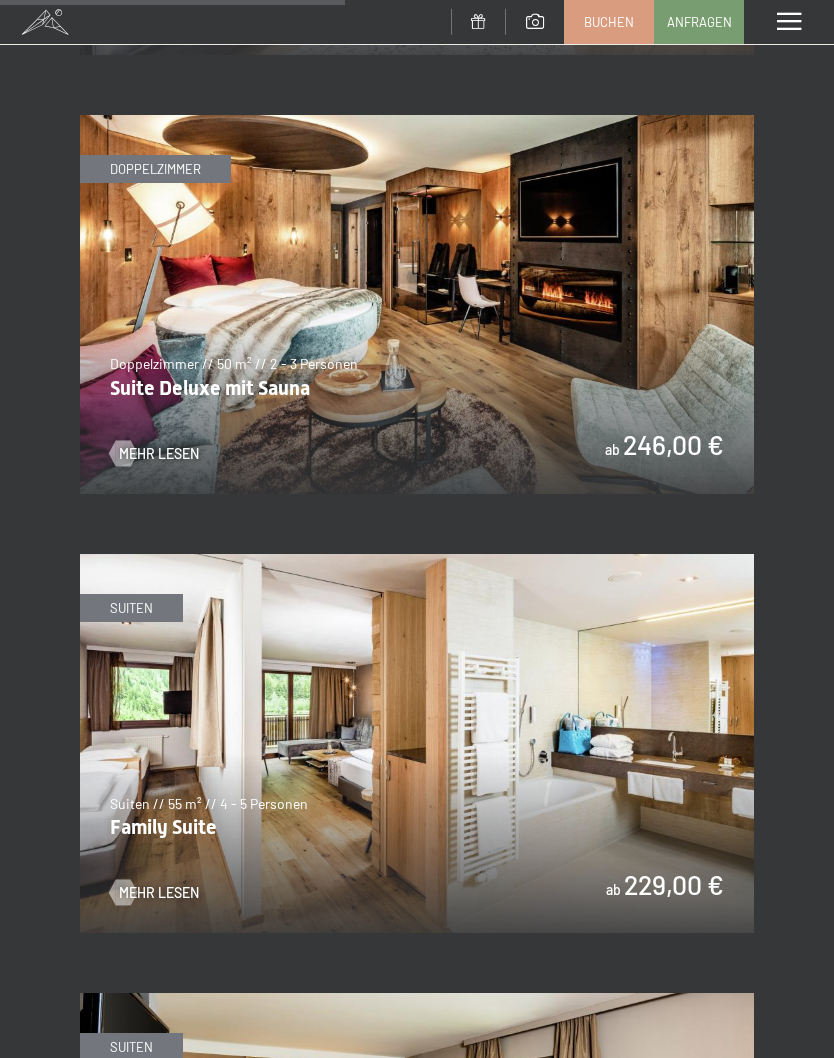 click at bounding box center [417, 743] 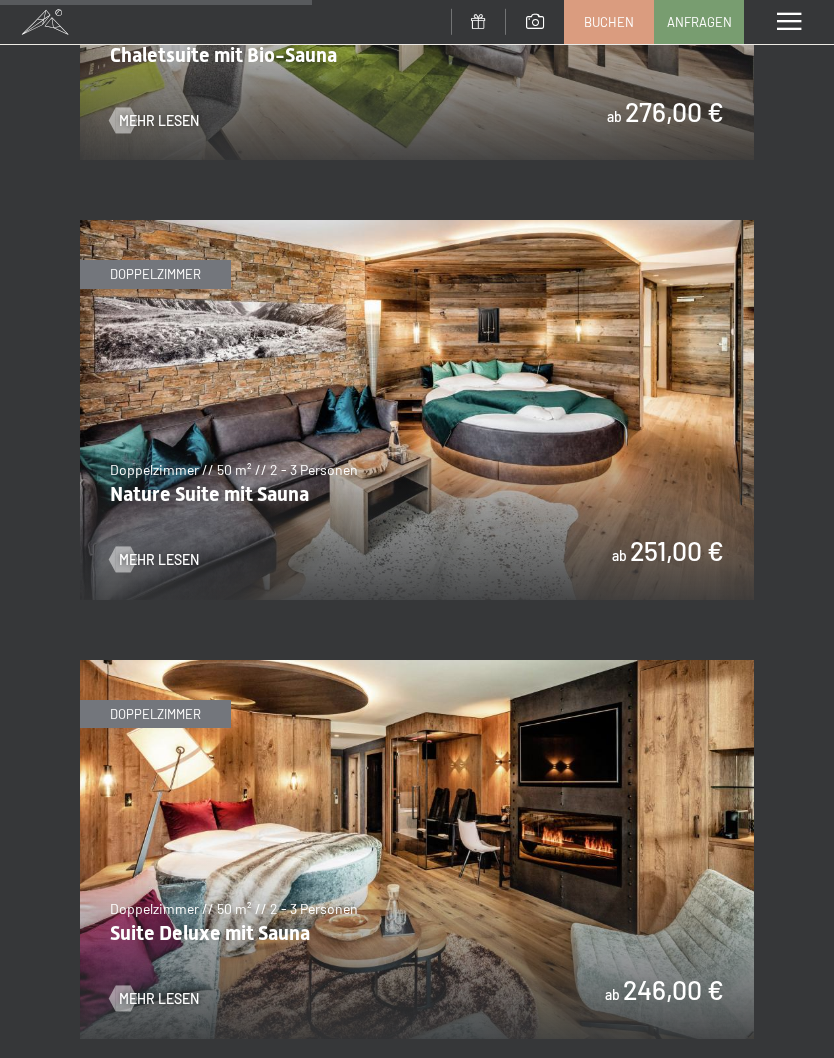 scroll, scrollTop: 2322, scrollLeft: 0, axis: vertical 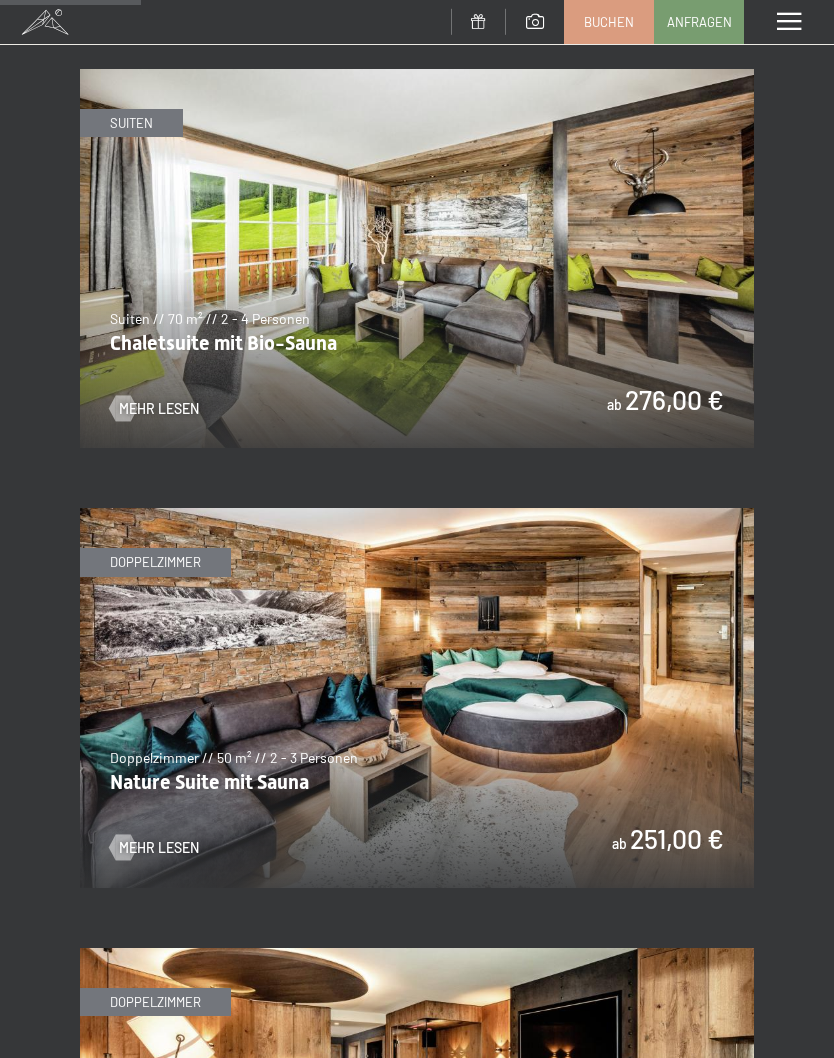 click on "Anfragen" at bounding box center (699, 22) 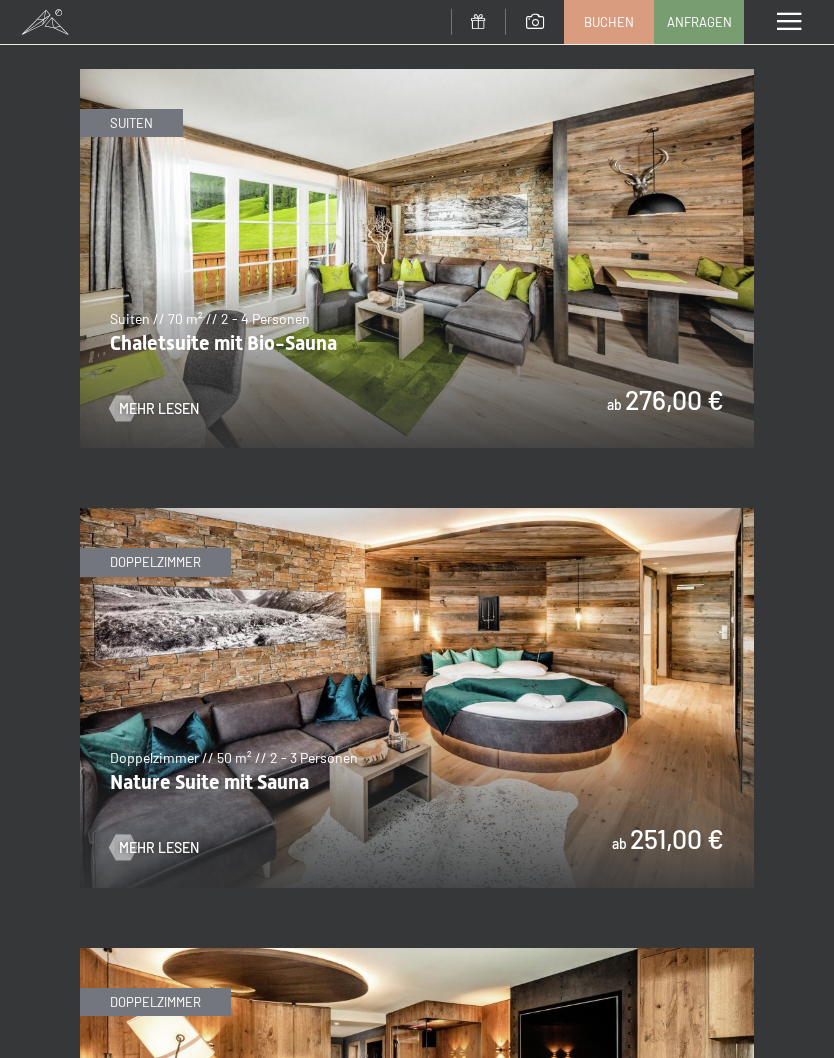 click on "Anfragen" at bounding box center (699, 22) 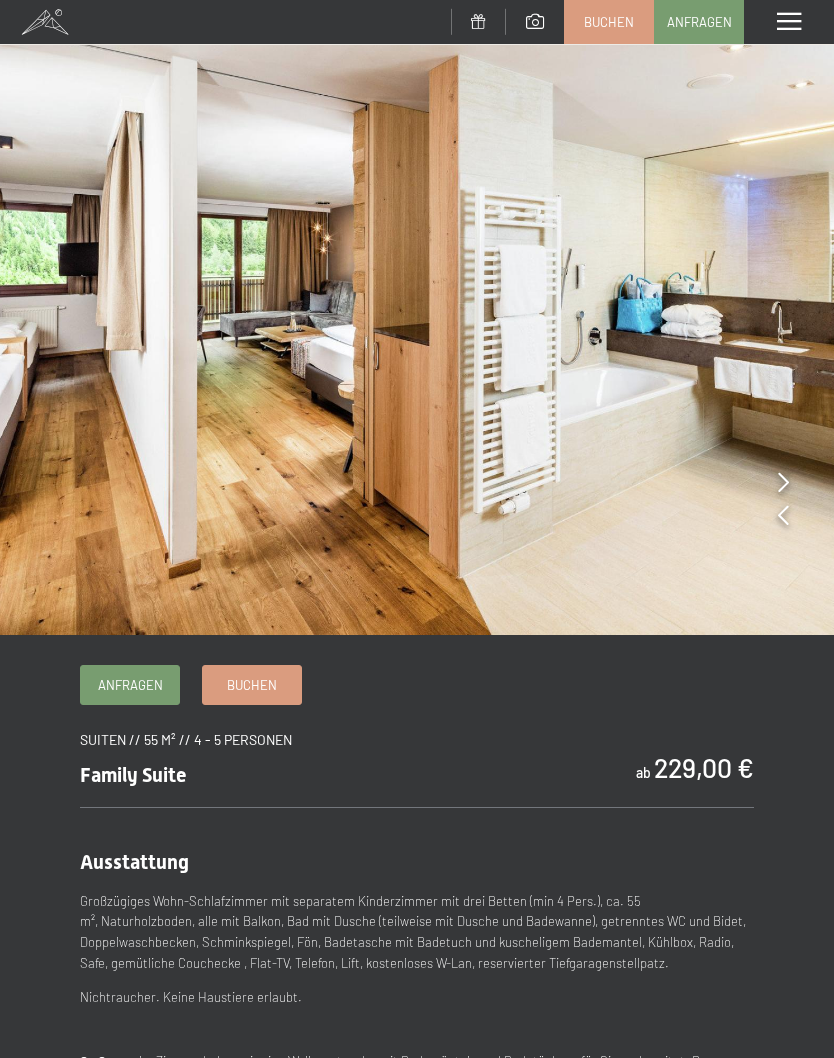 scroll, scrollTop: 0, scrollLeft: 0, axis: both 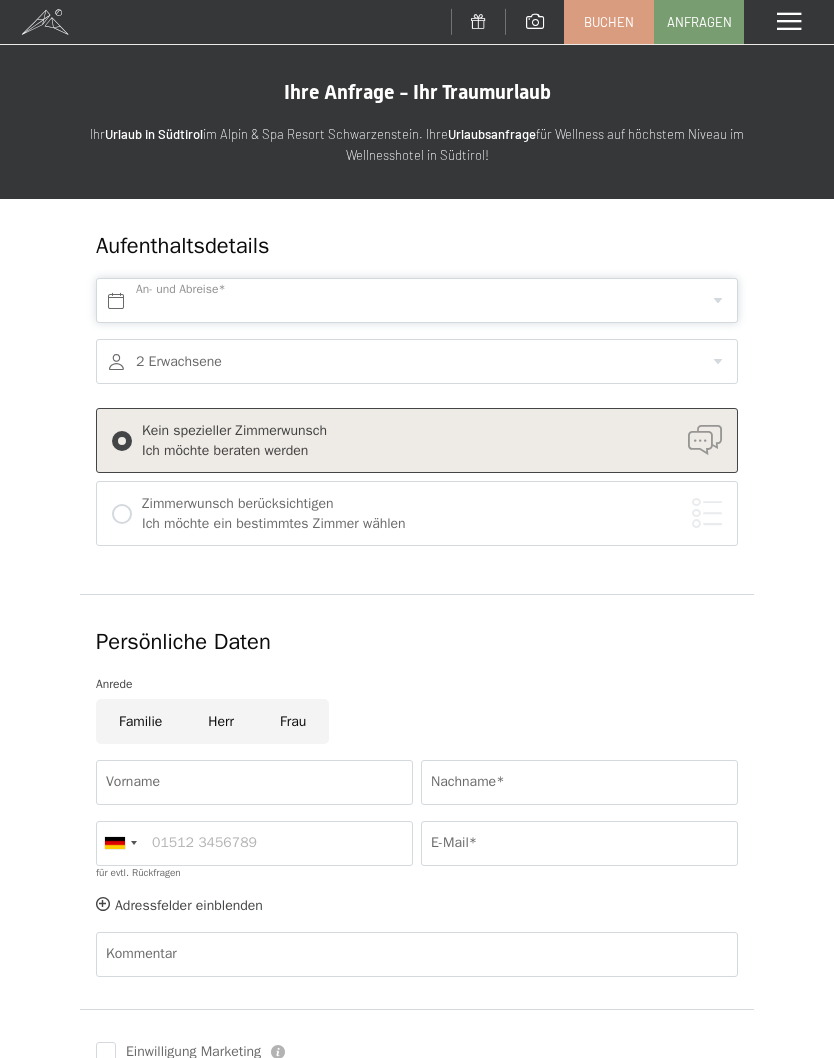 click on "Buchen           Anfragen                                     Premium Spa           Bildergalerie           BUCHEN           Menü                                                                    DE         IT         EN                Gutschein             Bildergalerie               Anfragen           Buchen                    DE         IT         EN                       Das Schwarzenstein           Neuheiten im Schwarzenstein         Ihre Gastgeber         Premium Spa         Gourmet         Aktiv         Wochenprogramm         Bilder             Family         GoGreen         Belvita         Bildergalerie                     Wohnen & Preise           Inklusivleistungen         Zimmer & Preise         Liste             Angebote         Liste             Familienpreise         Spa Anwendungen         Treuebonus         Anfrage         Buchung         AGBs - Info         Gutschein         Geschenksidee         App. Luxegg" at bounding box center (417, 1139) 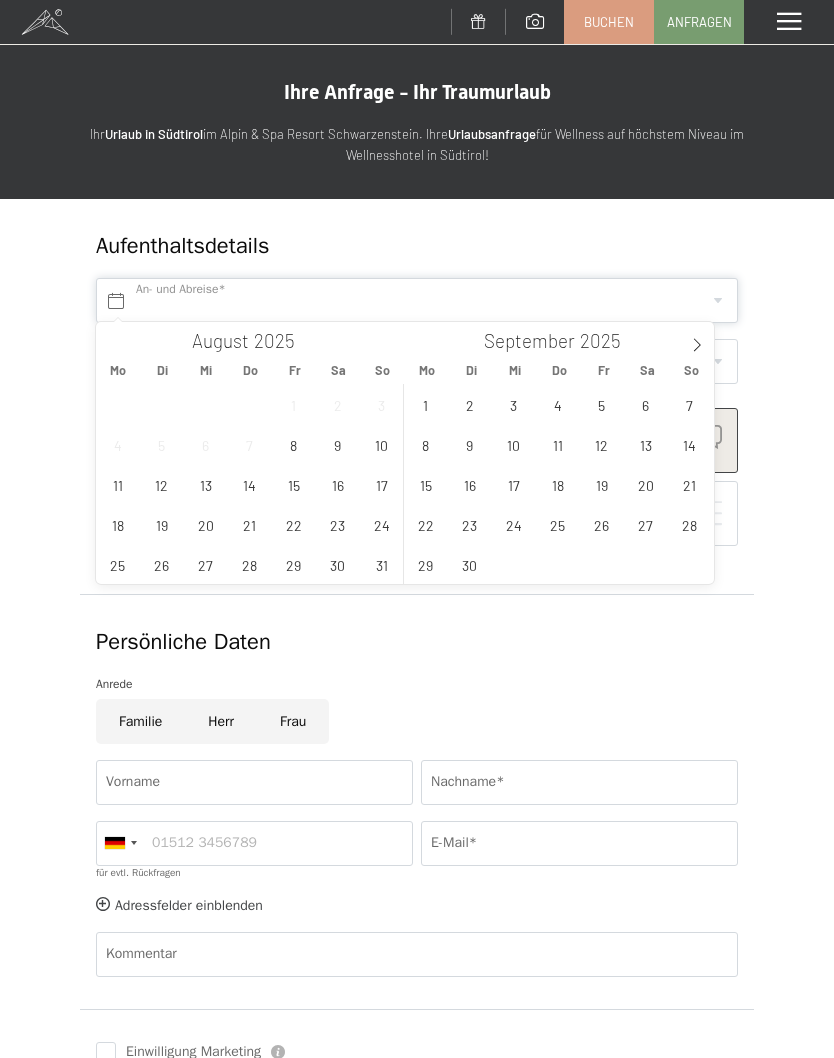 scroll, scrollTop: 39, scrollLeft: 0, axis: vertical 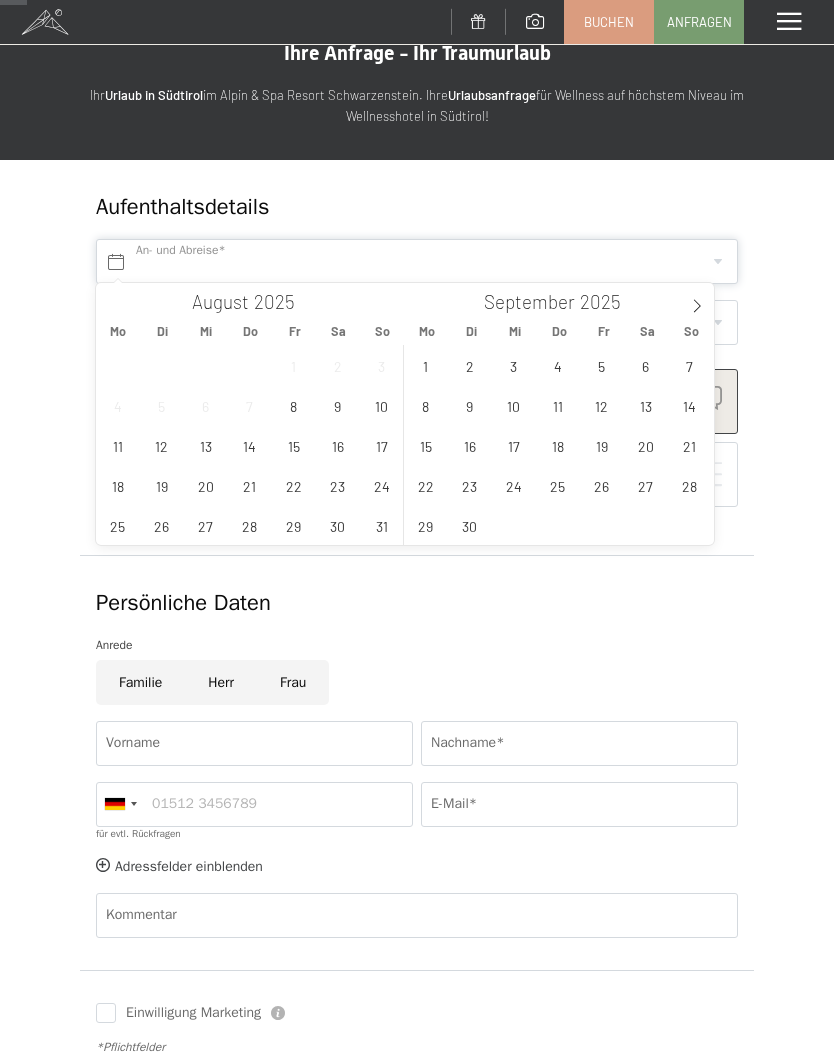 click at bounding box center (417, 261) 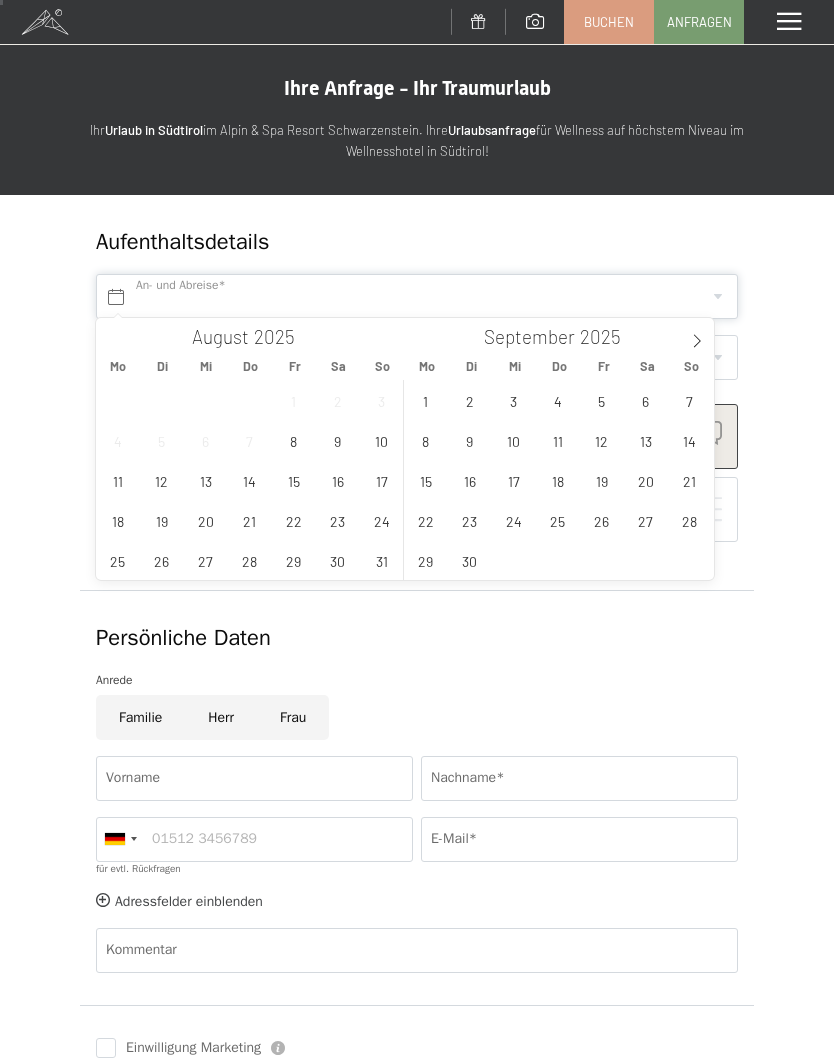 scroll, scrollTop: 0, scrollLeft: 0, axis: both 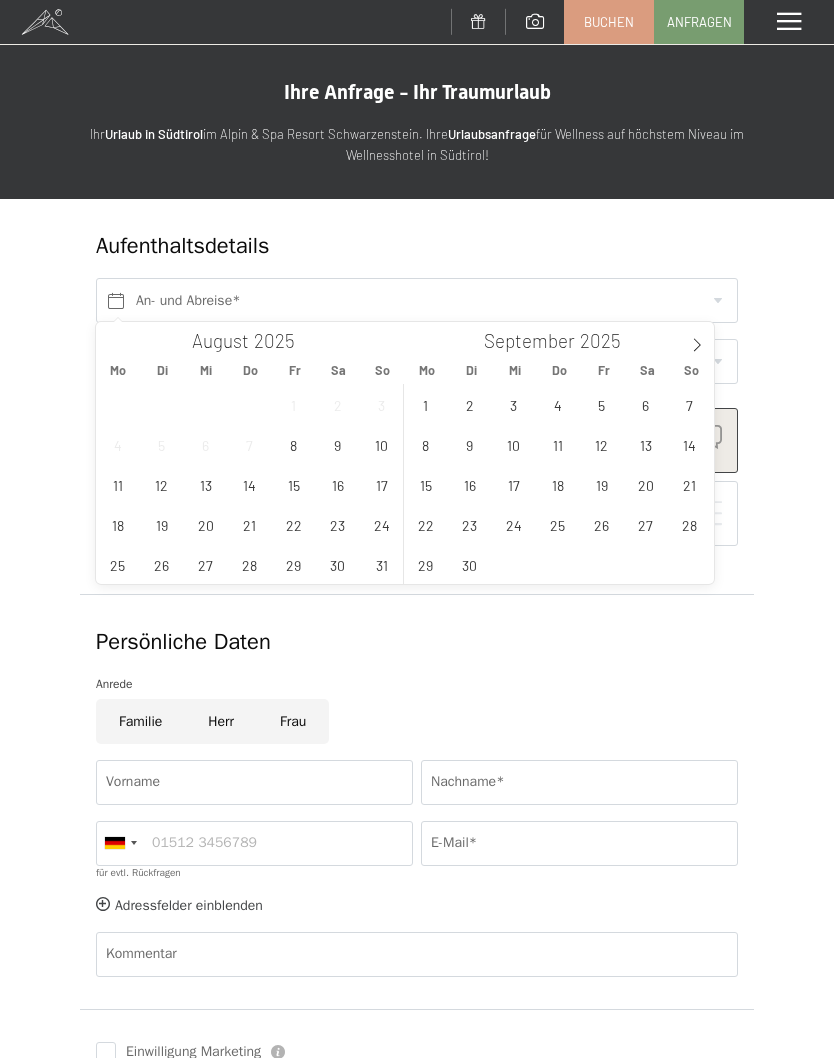 click 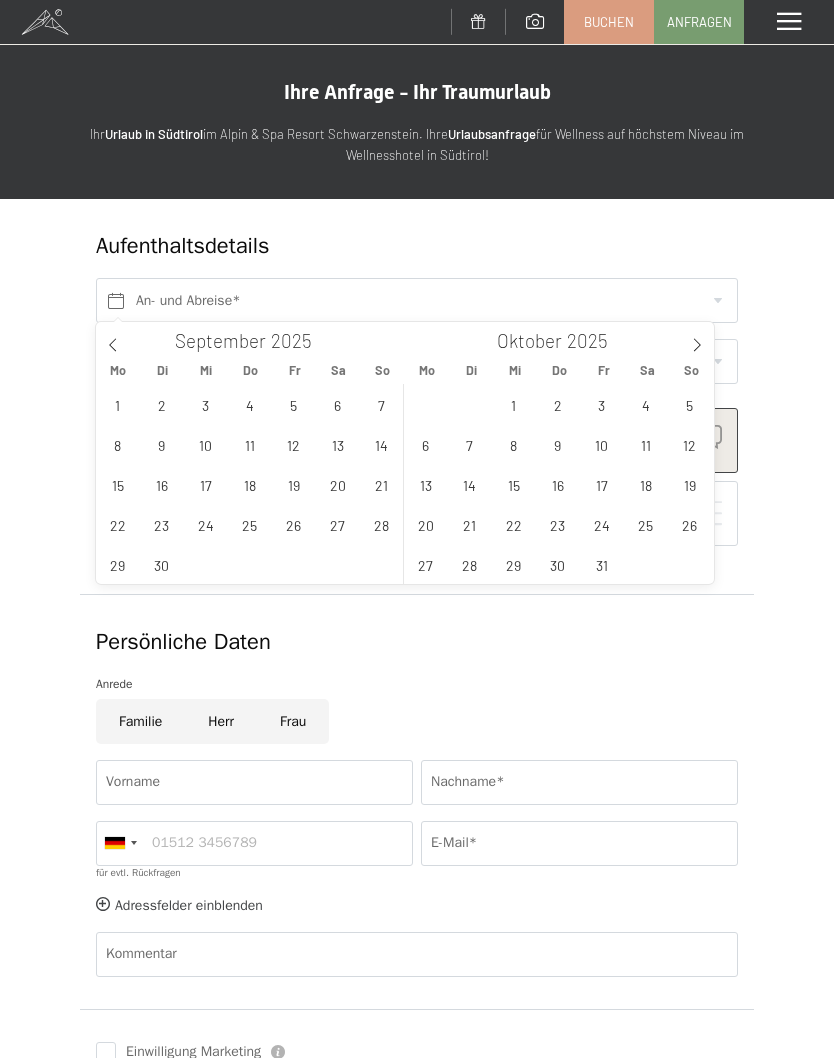 click on "17" at bounding box center [601, 484] 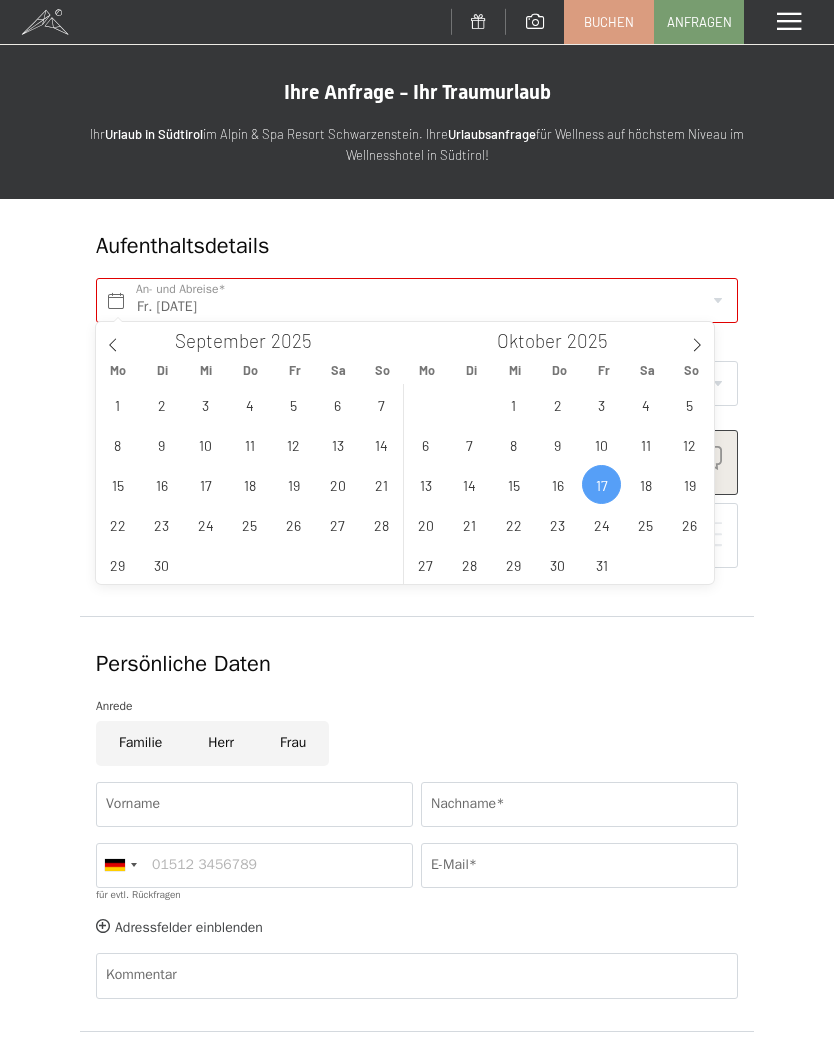 click on "19" at bounding box center [689, 484] 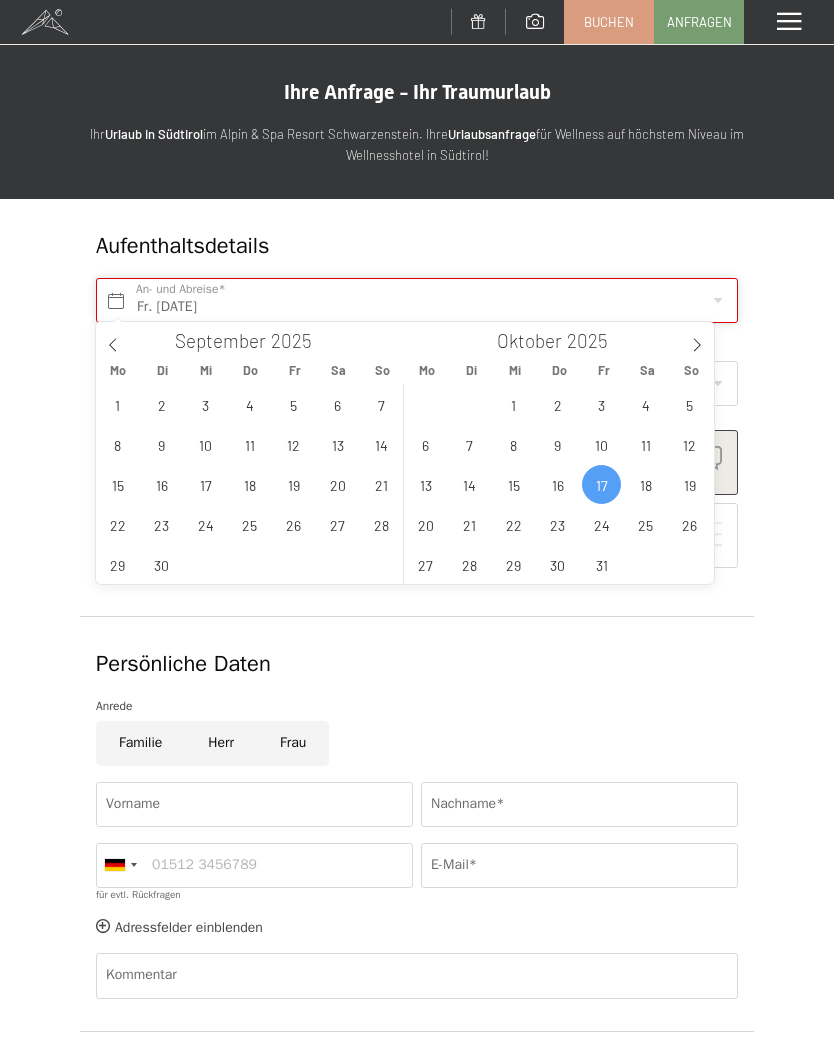 type on "Fr. 17.10.2025 - So. 19.10.2025" 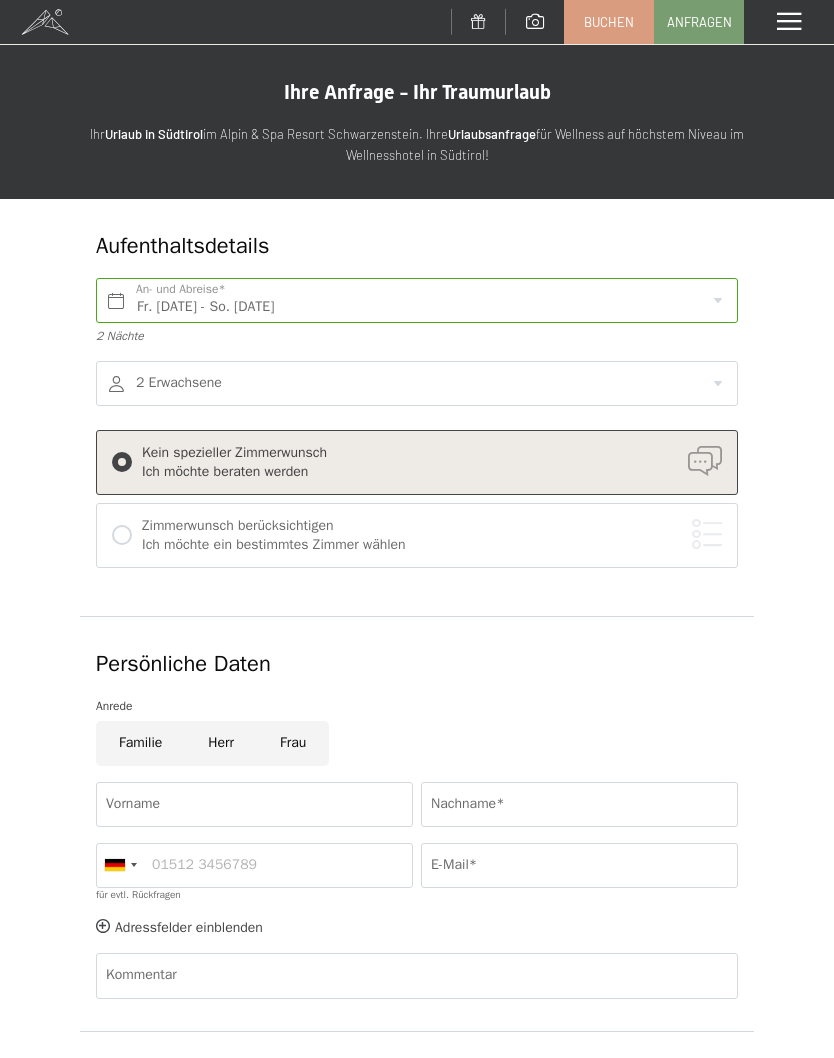 click at bounding box center [417, 383] 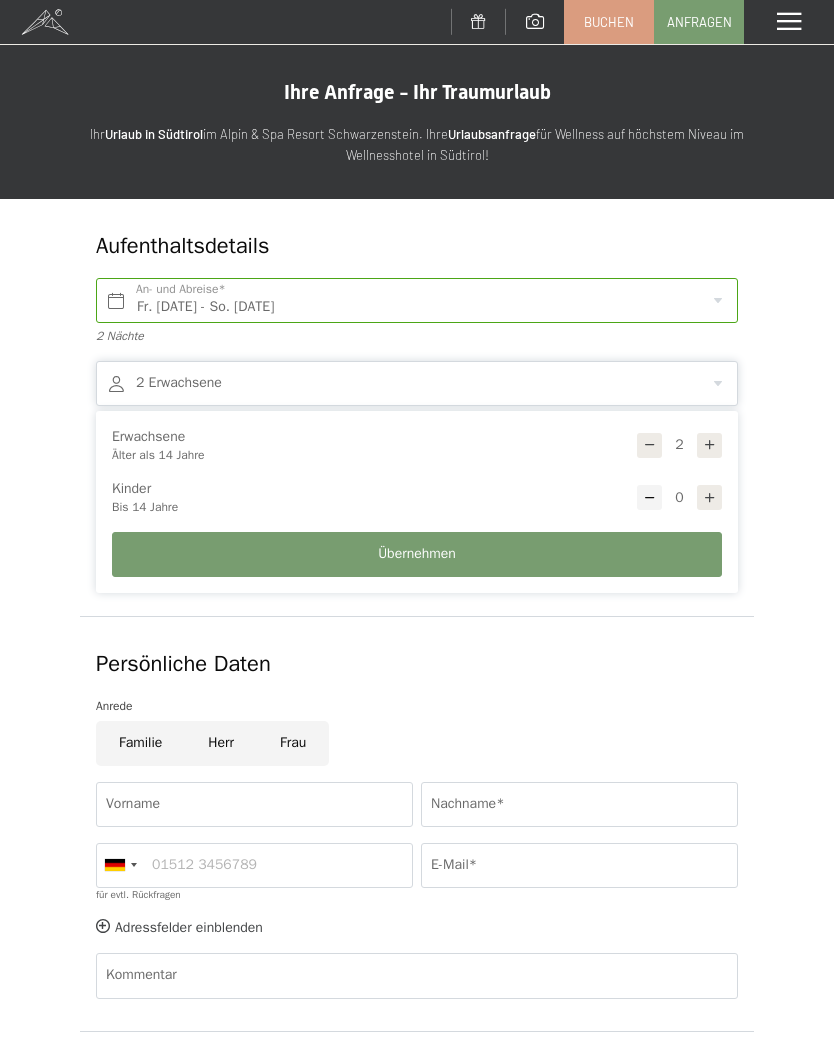 click at bounding box center (417, 383) 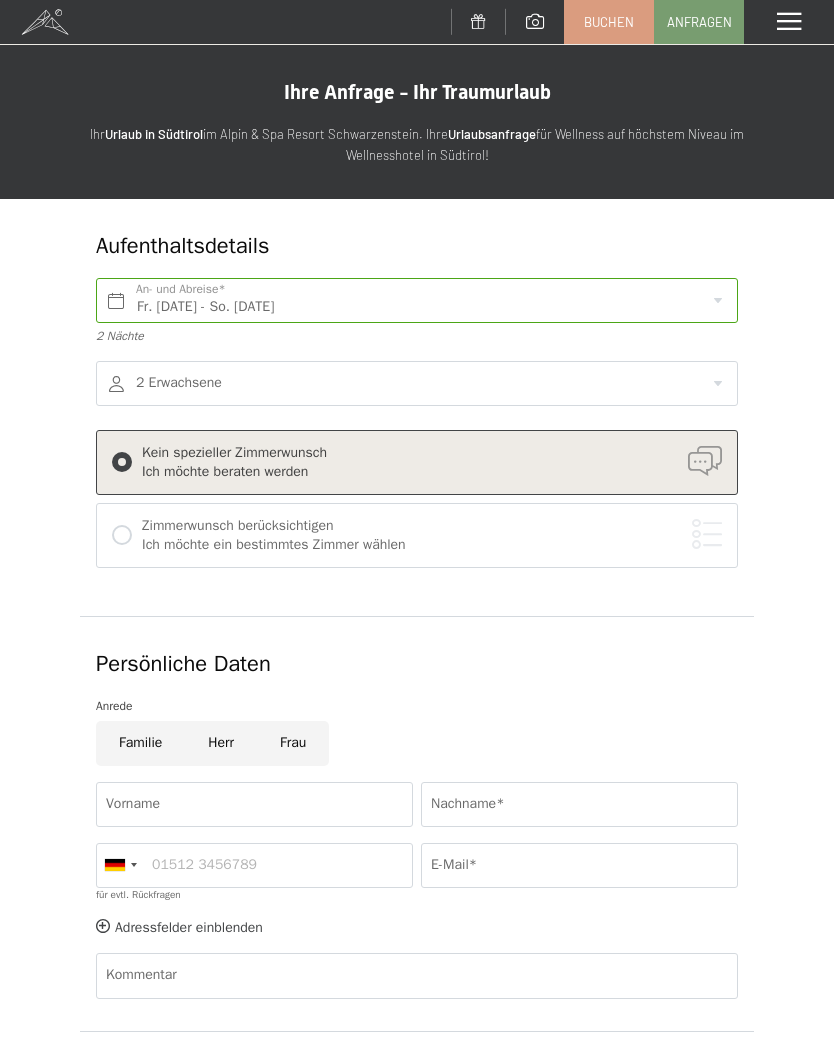 click at bounding box center (122, 535) 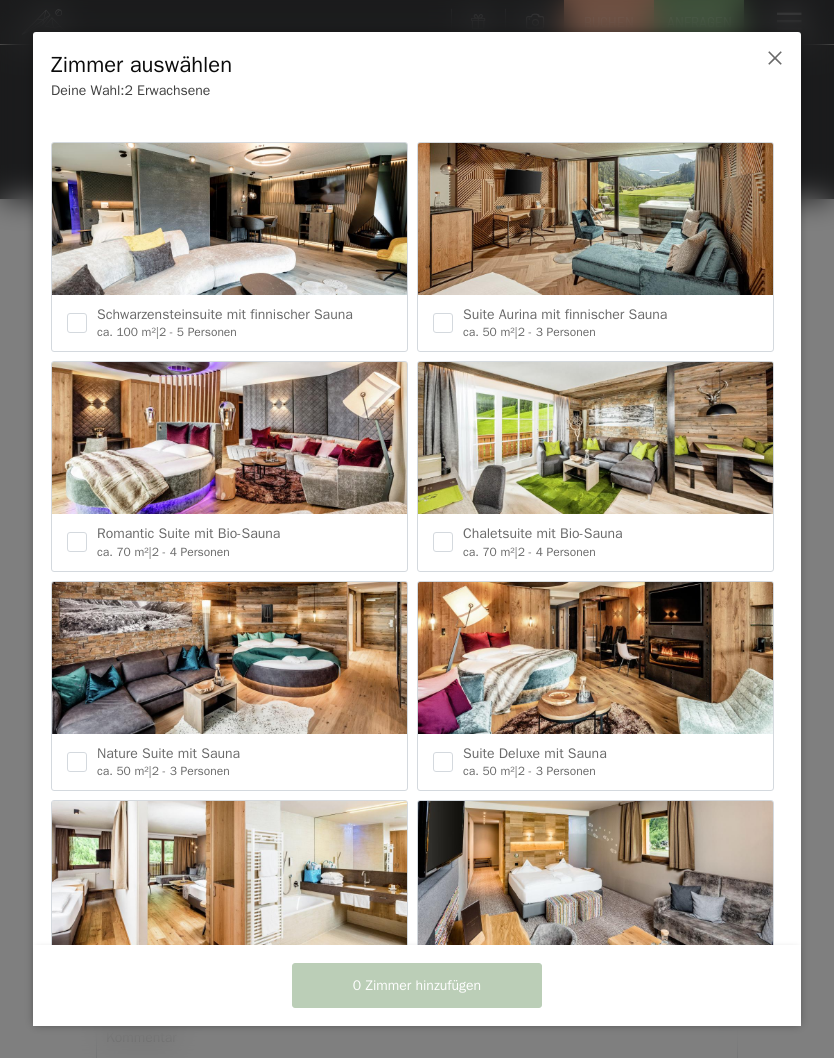 scroll, scrollTop: 6, scrollLeft: 0, axis: vertical 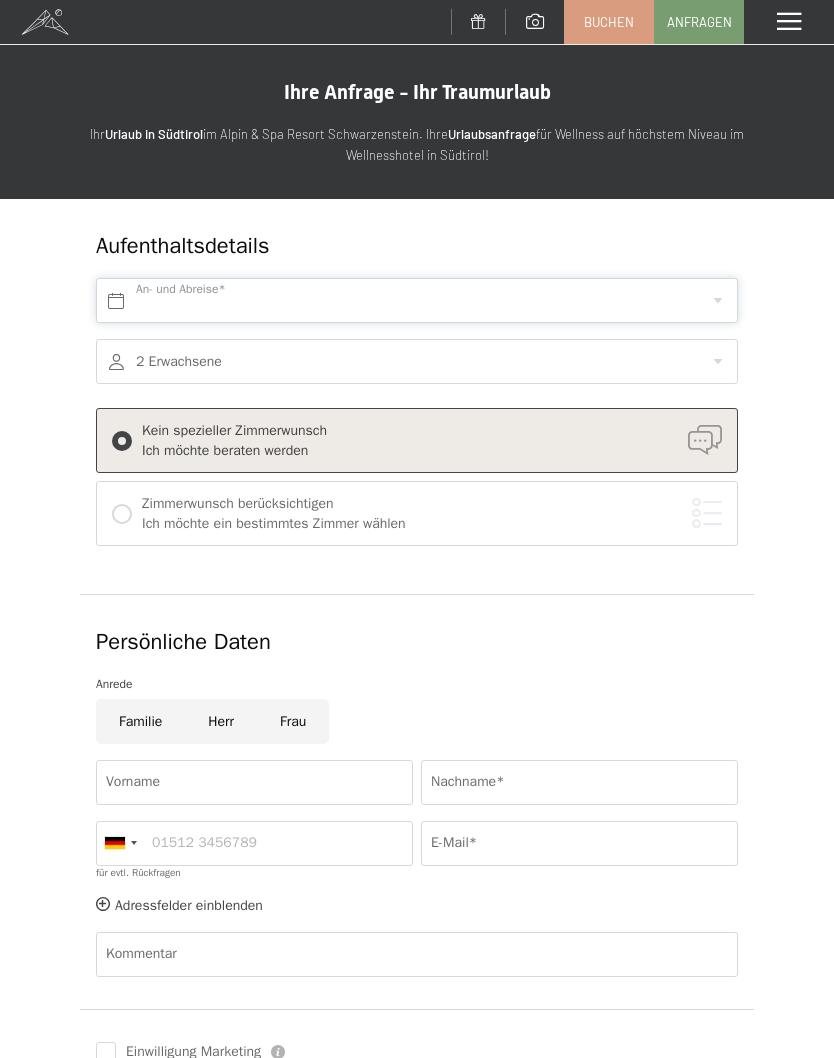 click at bounding box center (417, 300) 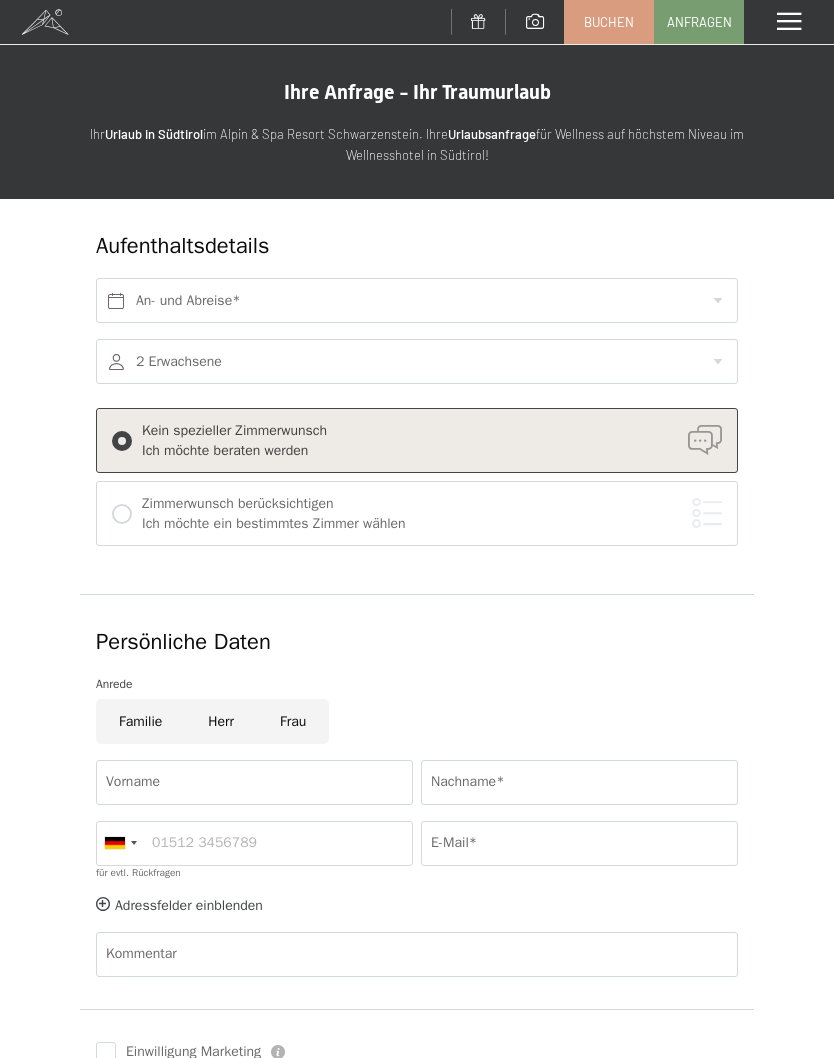 click on "Kein spezieller Zimmerwunsch Ich möchte beraten werden" at bounding box center [417, 440] 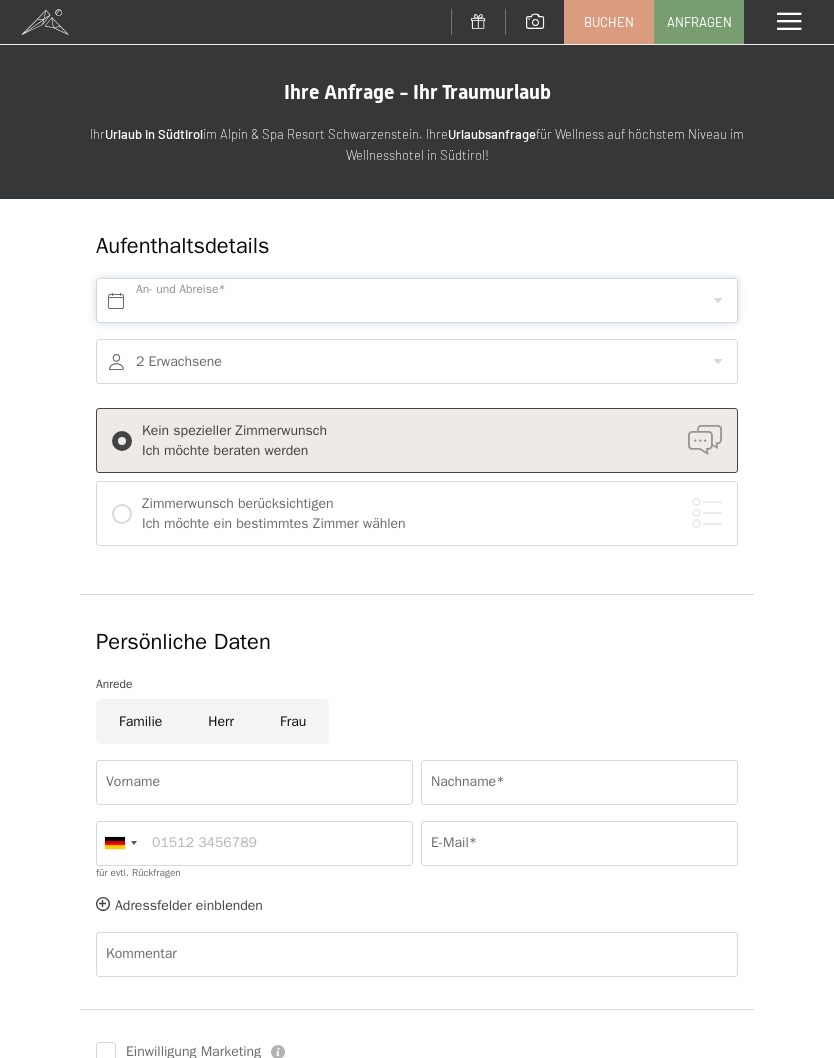 click on "Buchen           Anfragen                                     Premium Spa           Bildergalerie           BUCHEN           Menü                                                                    DE         IT         EN                Gutschein             Bildergalerie               Anfragen           Buchen                    DE         IT         EN                       Das Schwarzenstein           Neuheiten im Schwarzenstein         Ihre Gastgeber         Premium Spa         Gourmet         Aktiv         Wochenprogramm         Bilder             Family         GoGreen         Belvita         Bildergalerie                     Wohnen & Preise           Inklusivleistungen         Zimmer & Preise         Liste             Angebote         Liste             Familienpreise         Spa Anwendungen         Treuebonus         Anfrage         Buchung         AGBs - Info         Gutschein         Geschenksidee         App. Luxegg" at bounding box center (417, 1139) 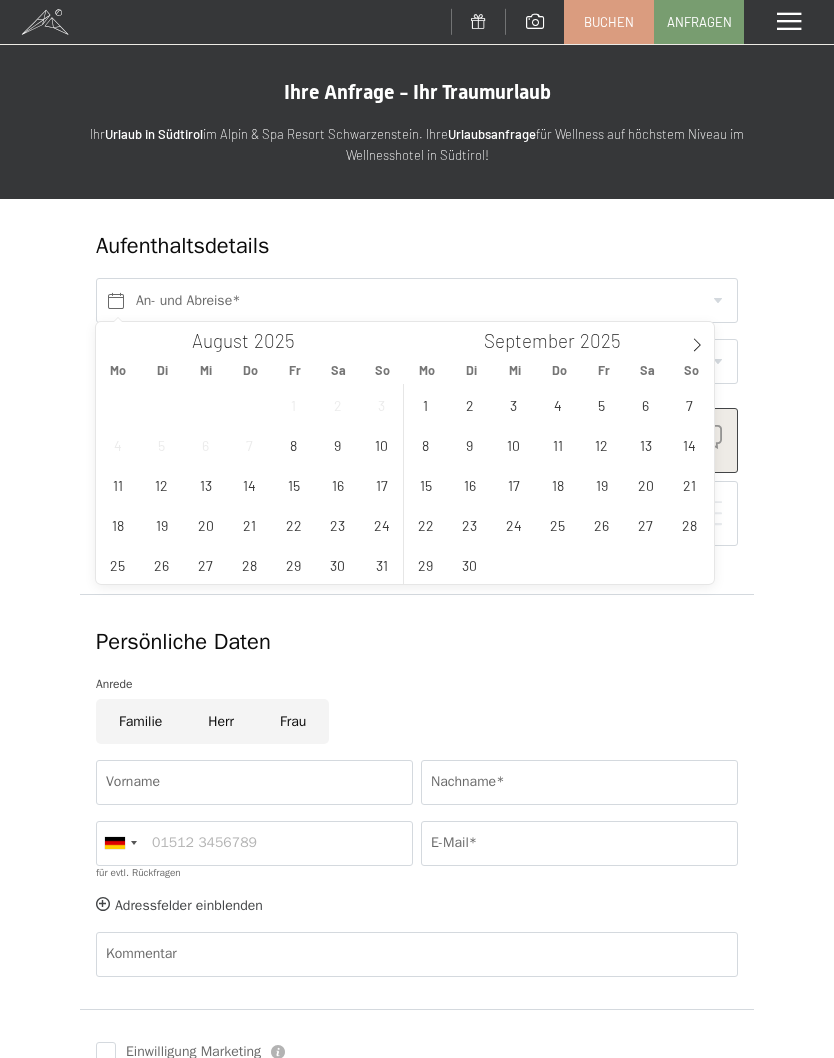 click 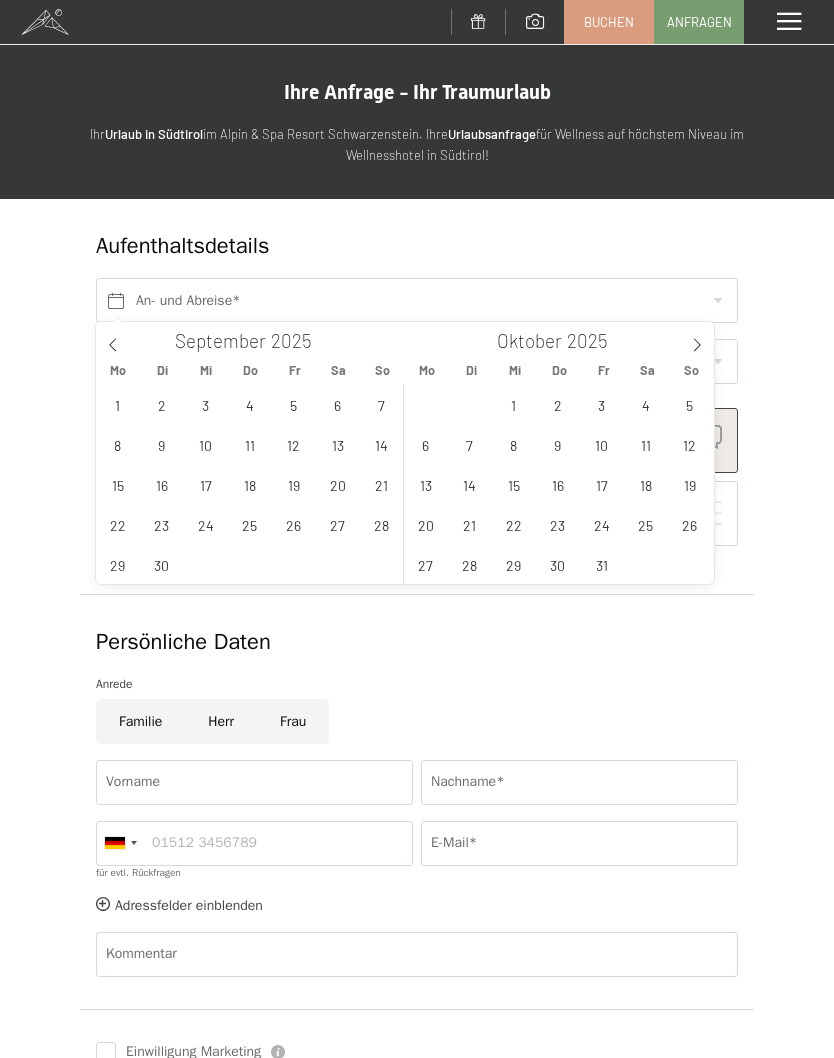 click on "17" at bounding box center (601, 484) 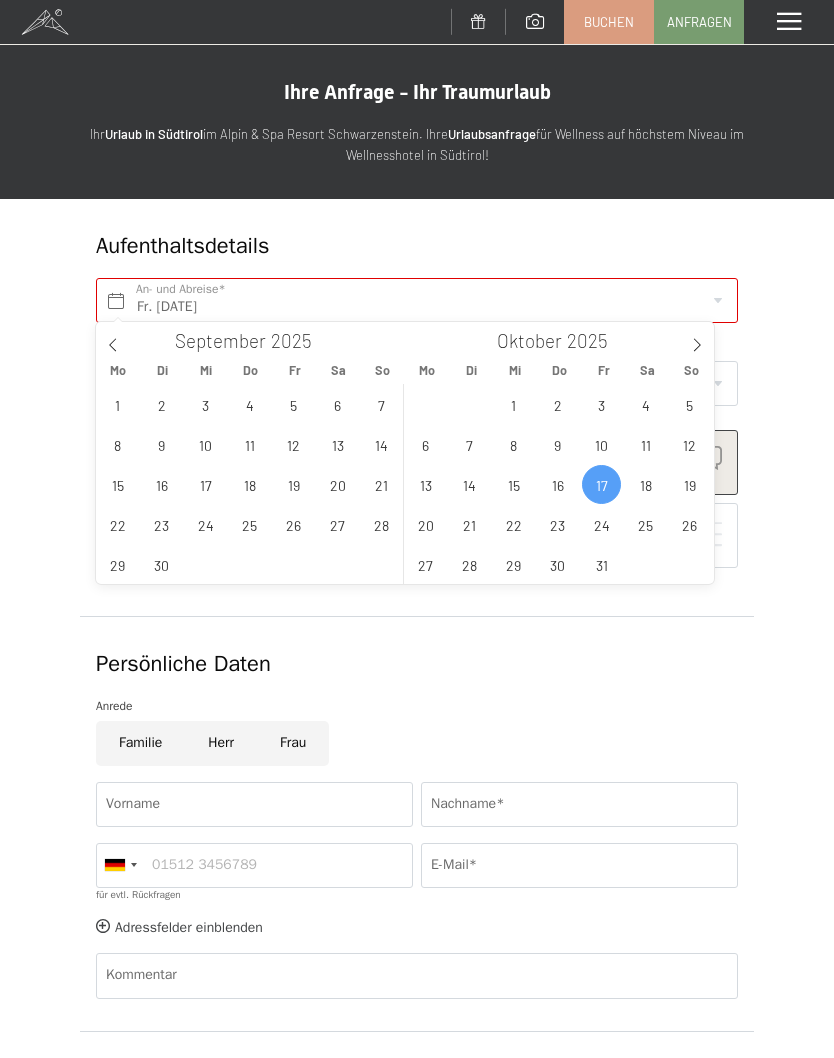 click on "19" at bounding box center (689, 484) 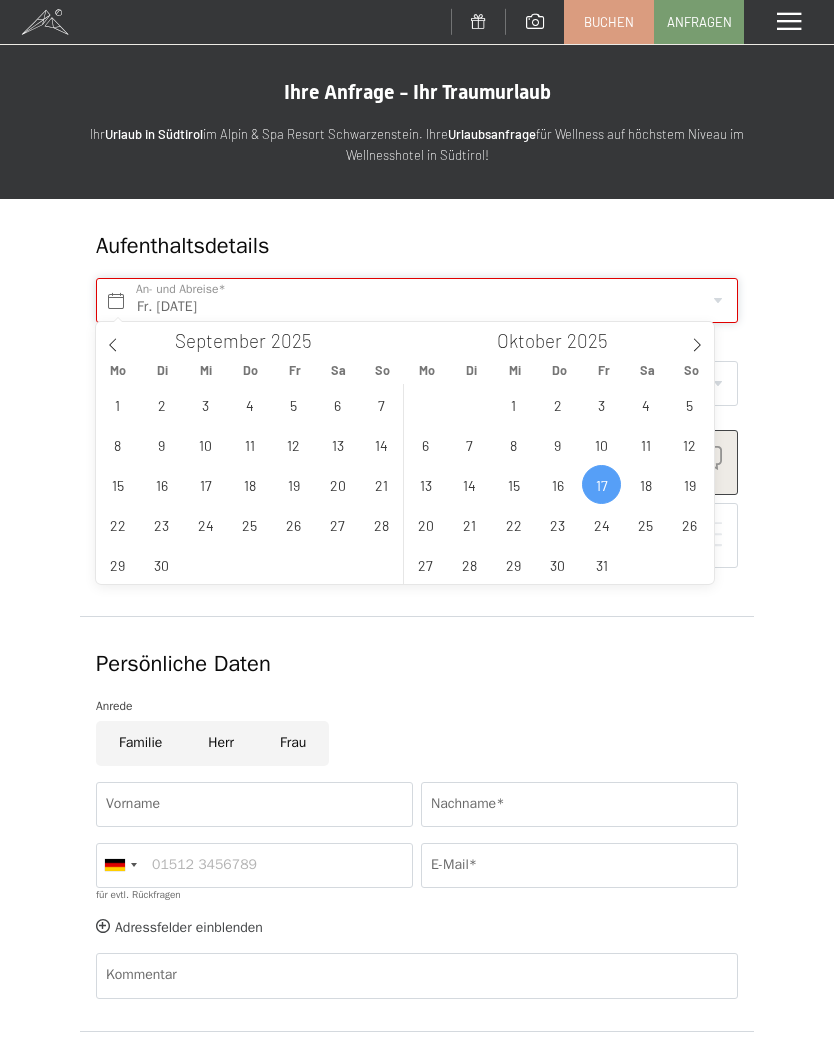 type on "Fr. 17.10.2025 - So. 19.10.2025" 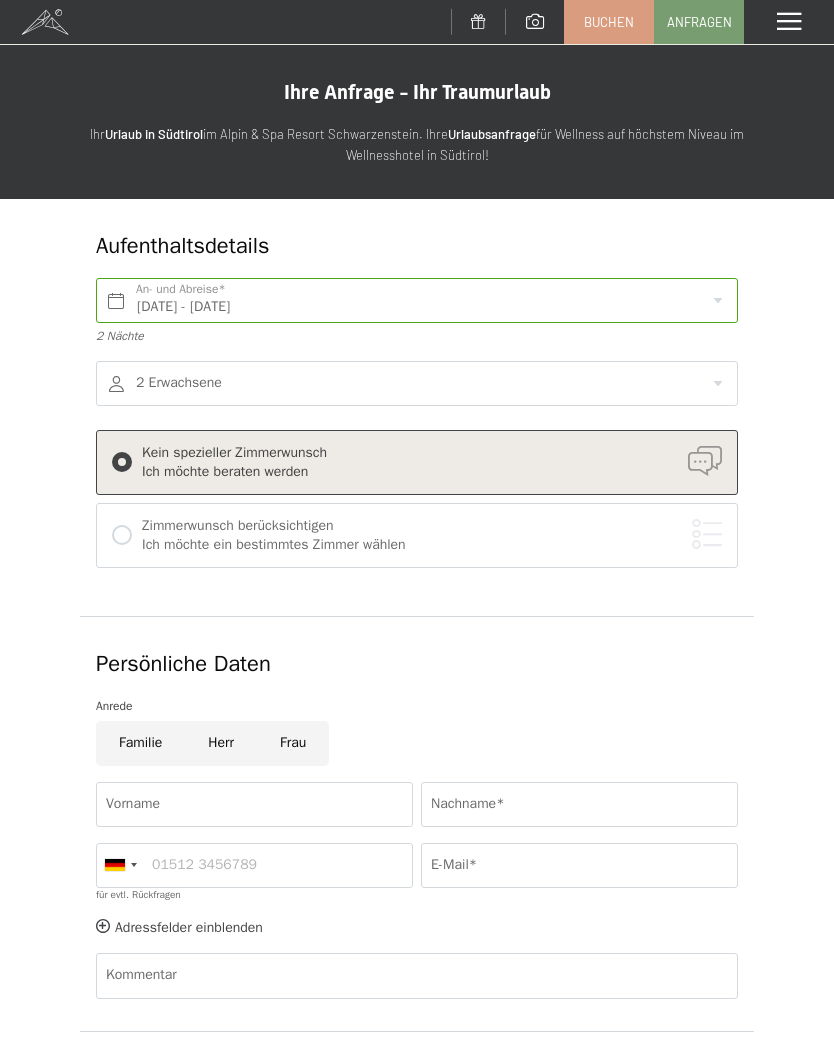 click at bounding box center [417, 383] 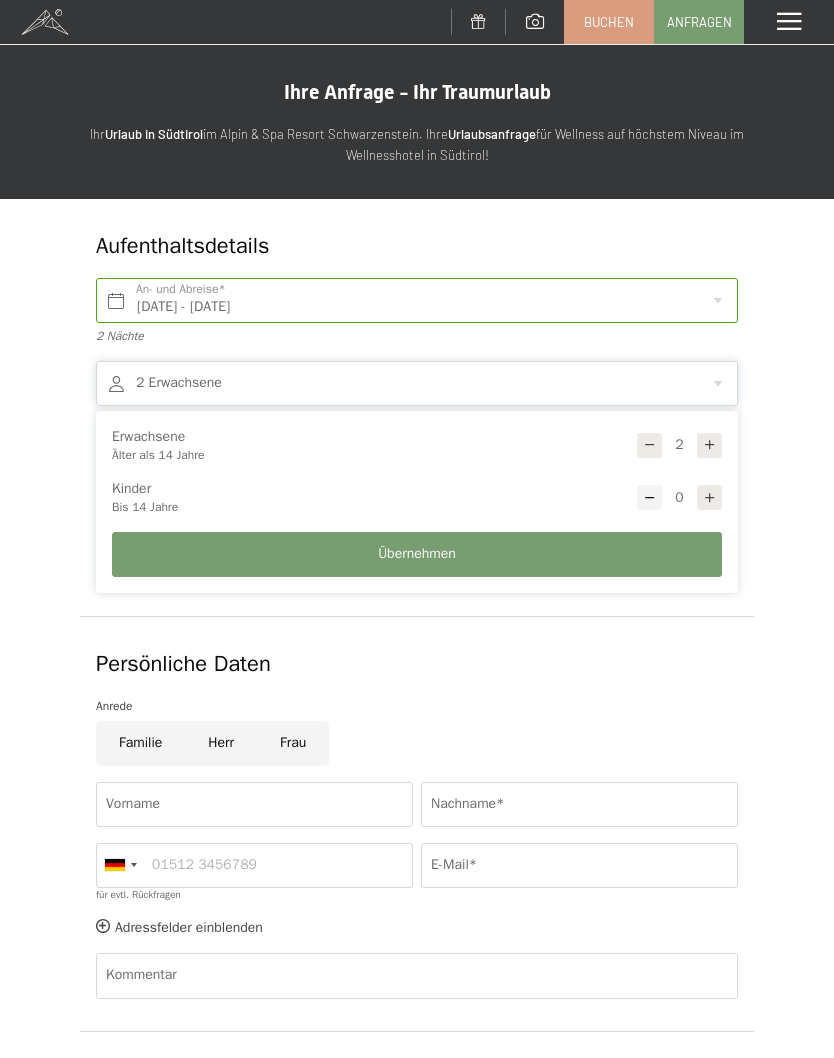click at bounding box center (417, 383) 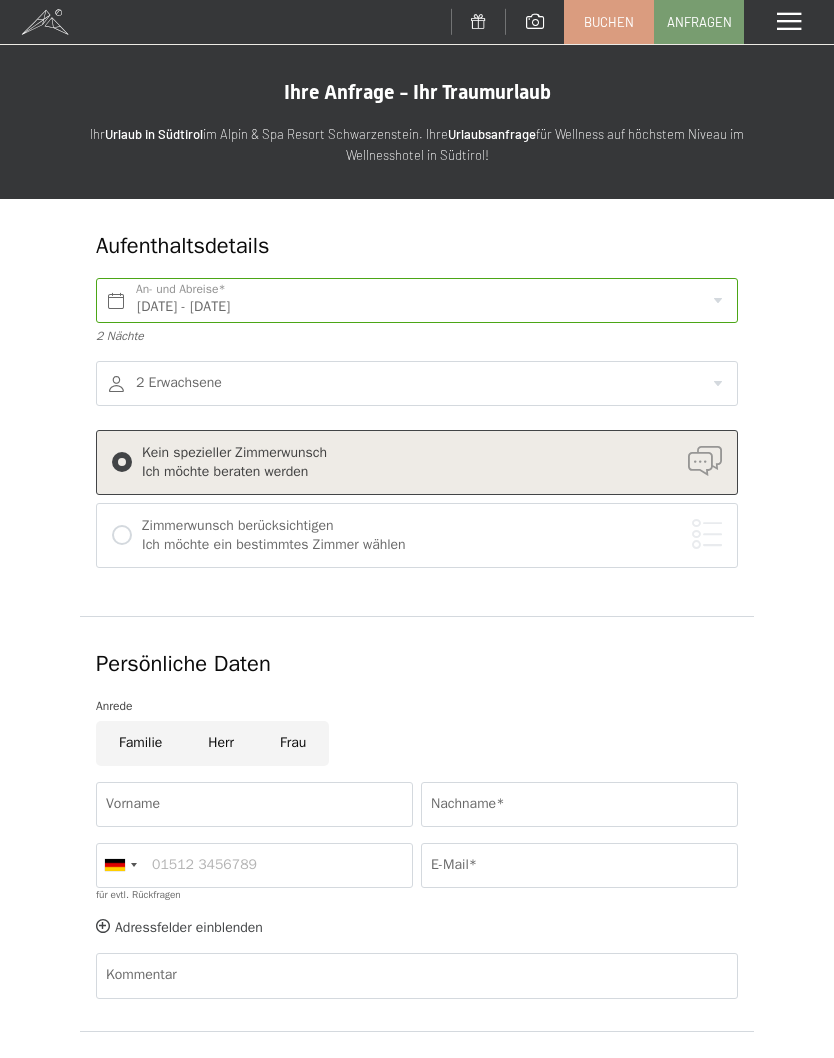 click at bounding box center (417, 383) 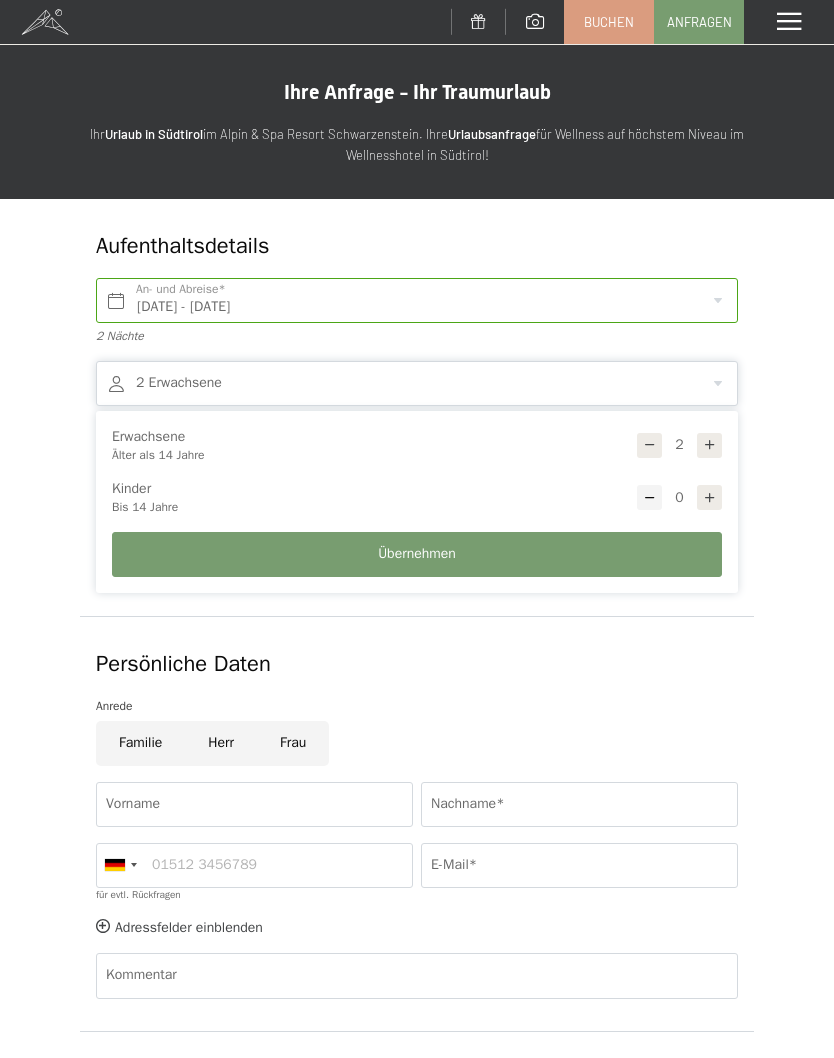 click at bounding box center (710, 445) 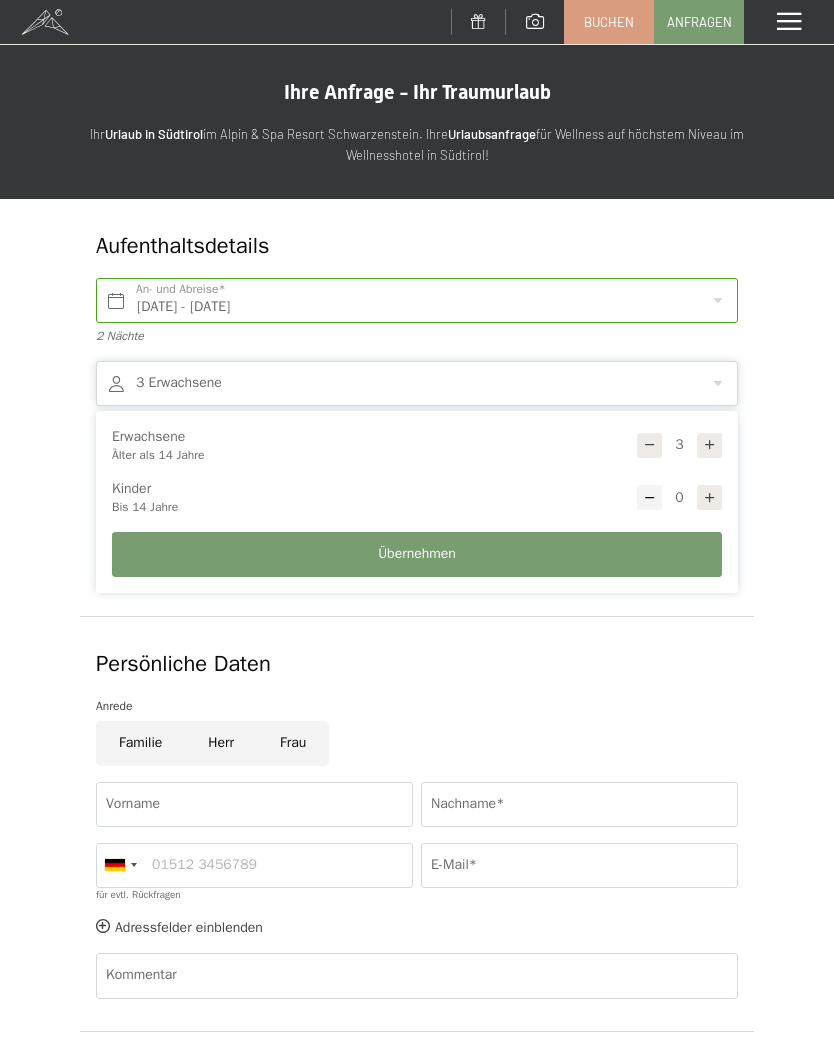 click at bounding box center (709, 445) 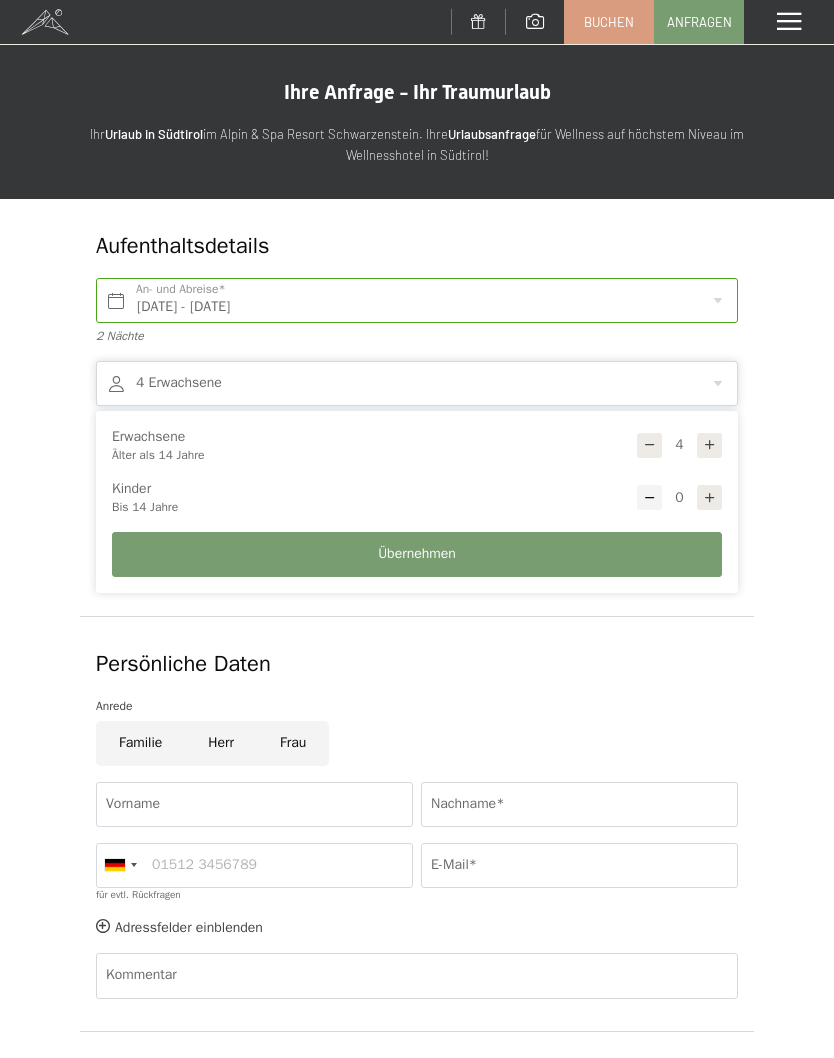 click at bounding box center (709, 445) 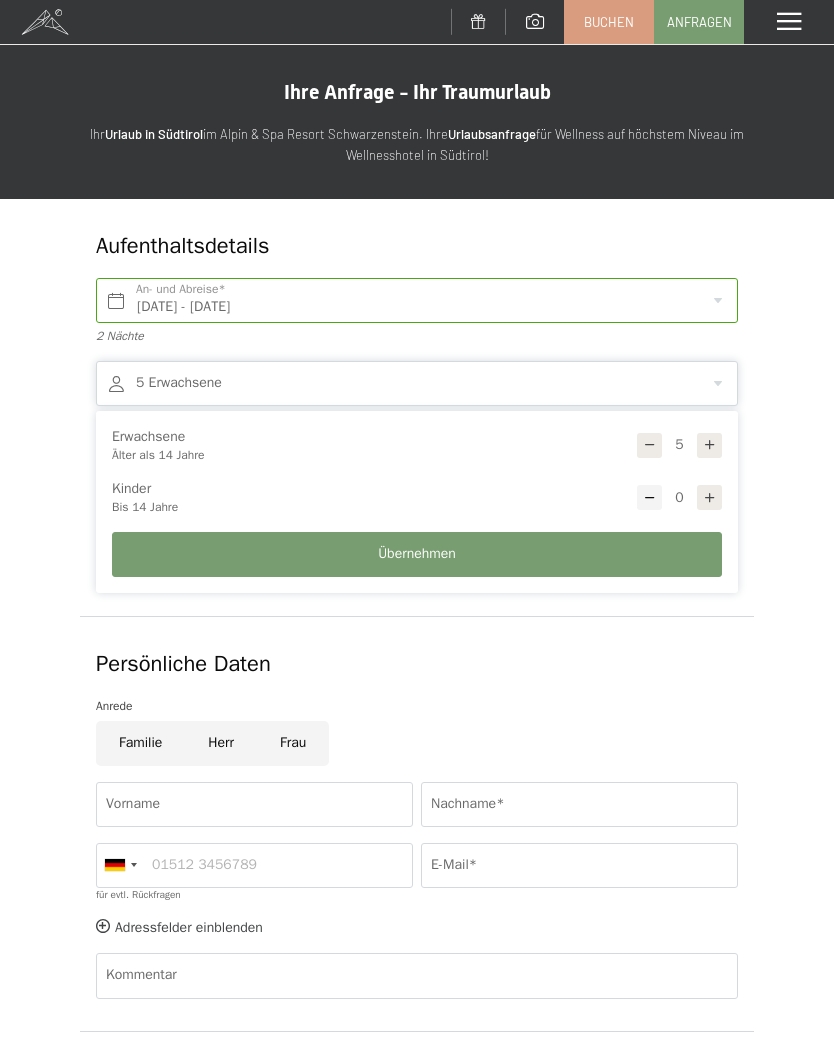 click at bounding box center (709, 445) 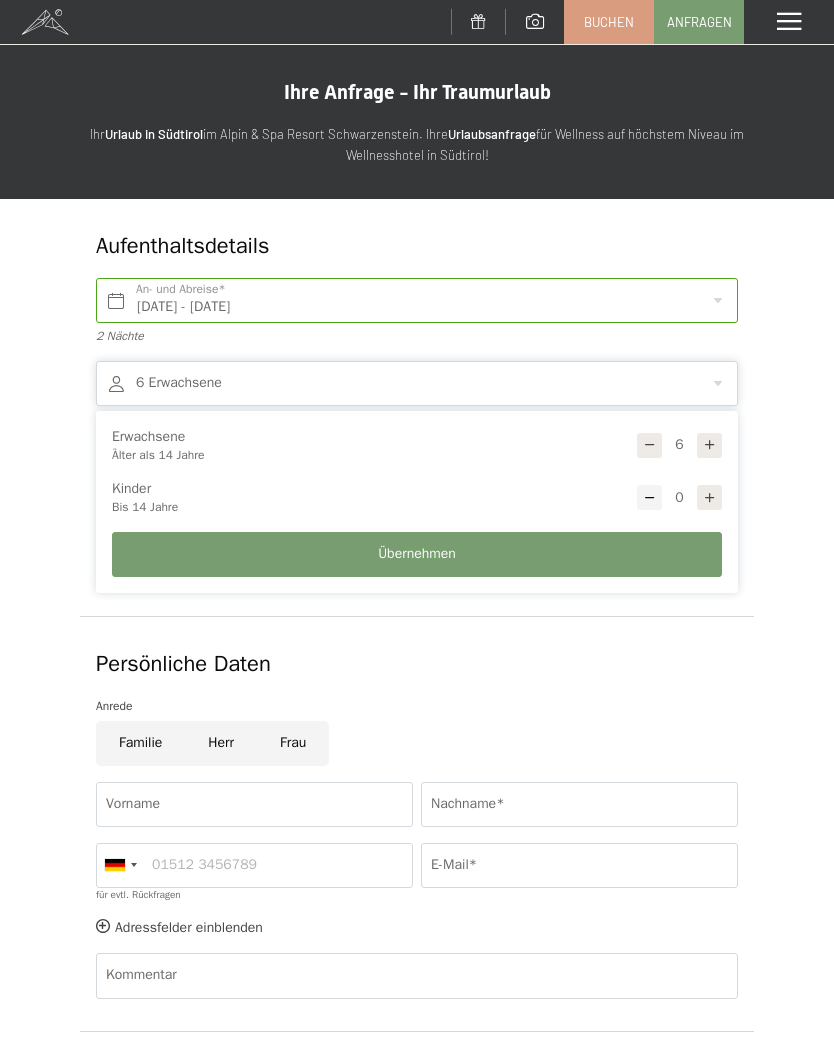 scroll, scrollTop: 33, scrollLeft: 0, axis: vertical 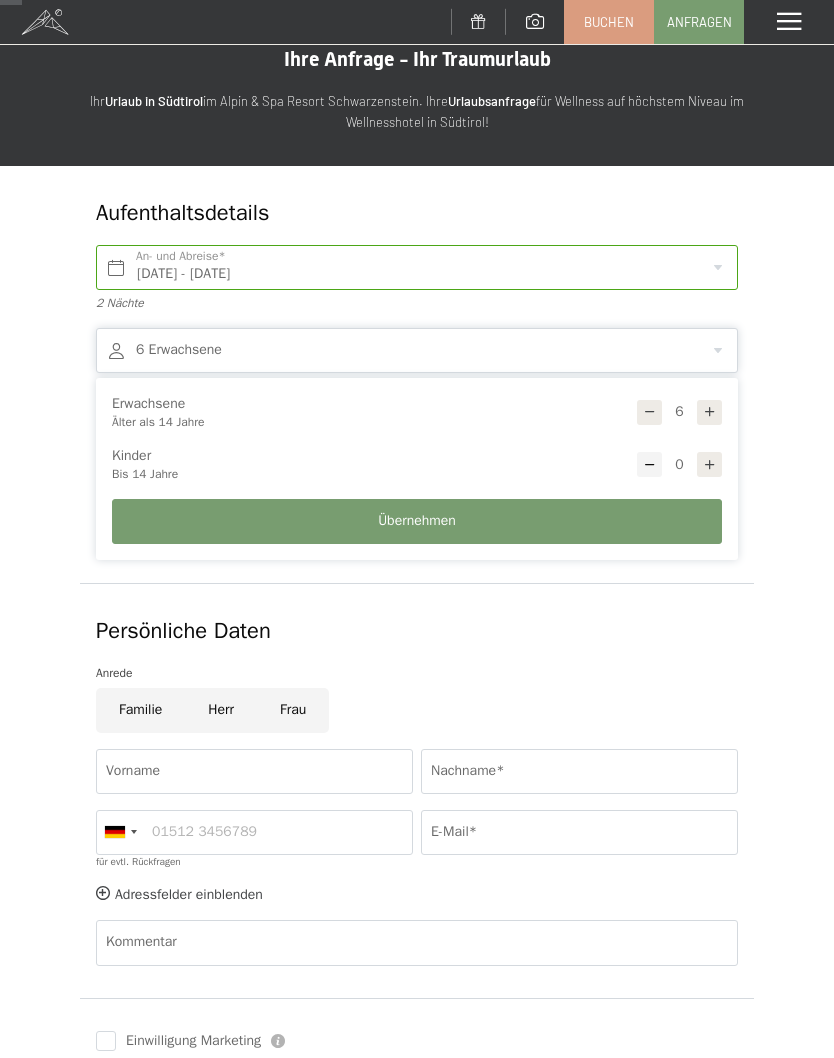click on "Übernehmen" at bounding box center [417, 521] 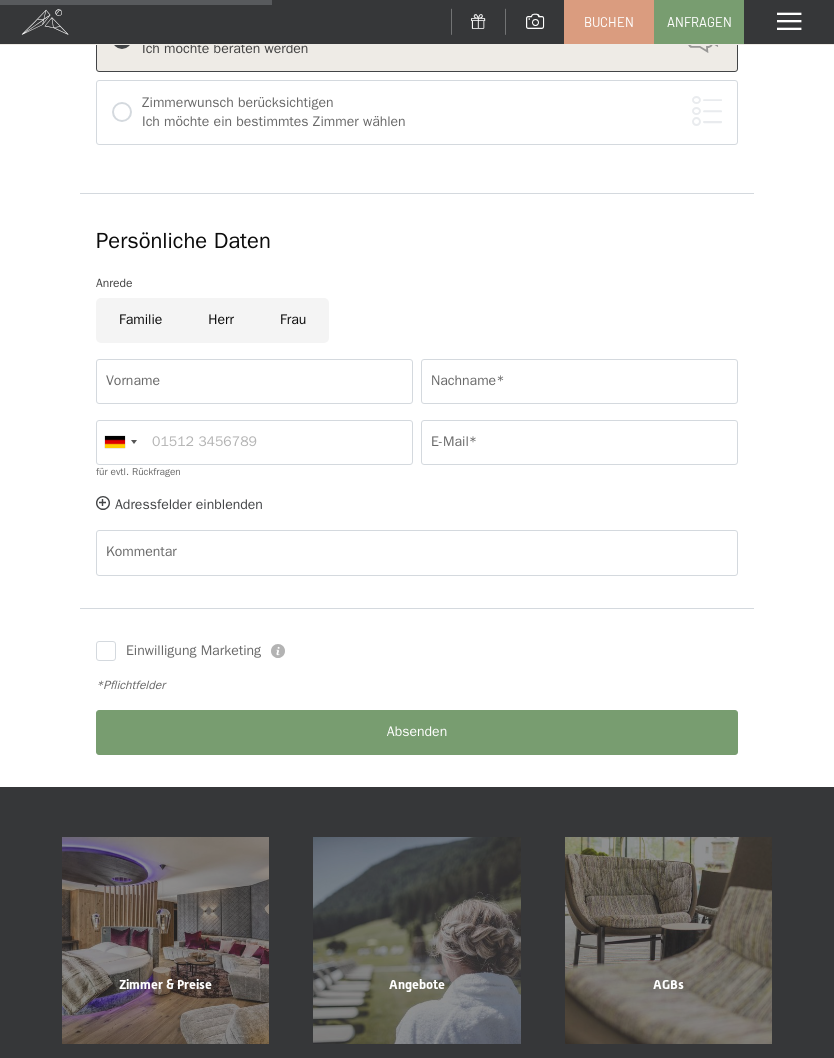 scroll, scrollTop: 425, scrollLeft: 0, axis: vertical 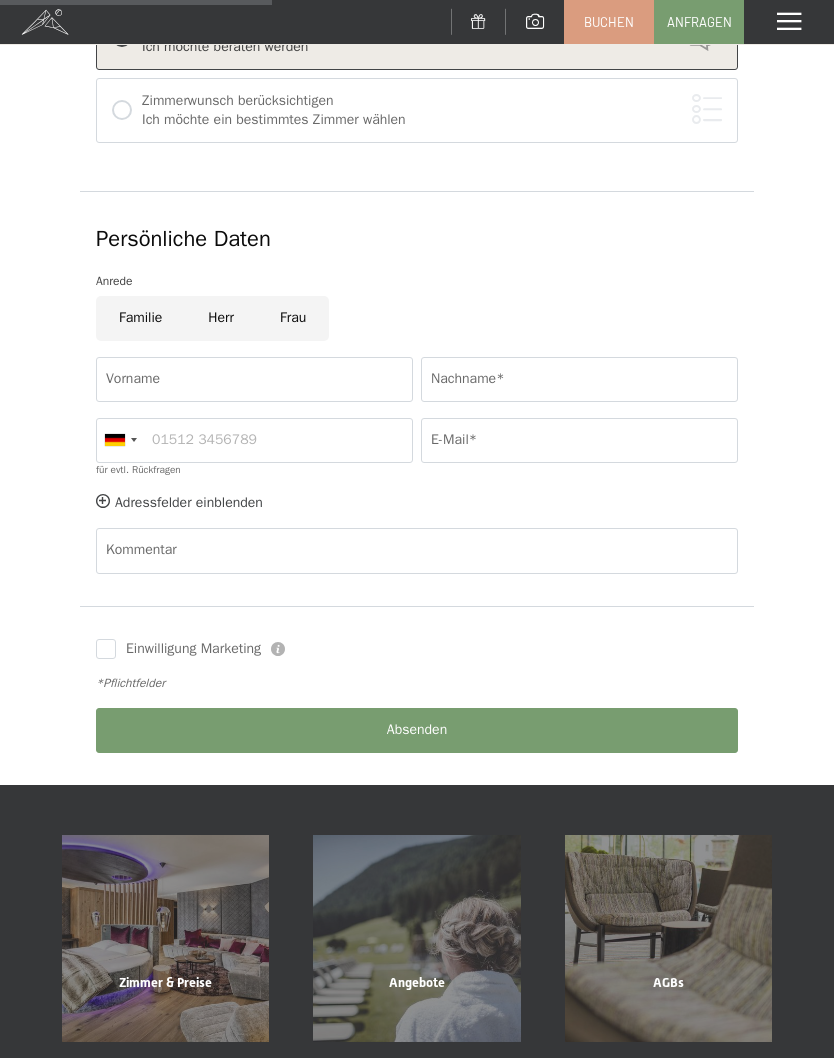 click on "Frau" at bounding box center (293, 318) 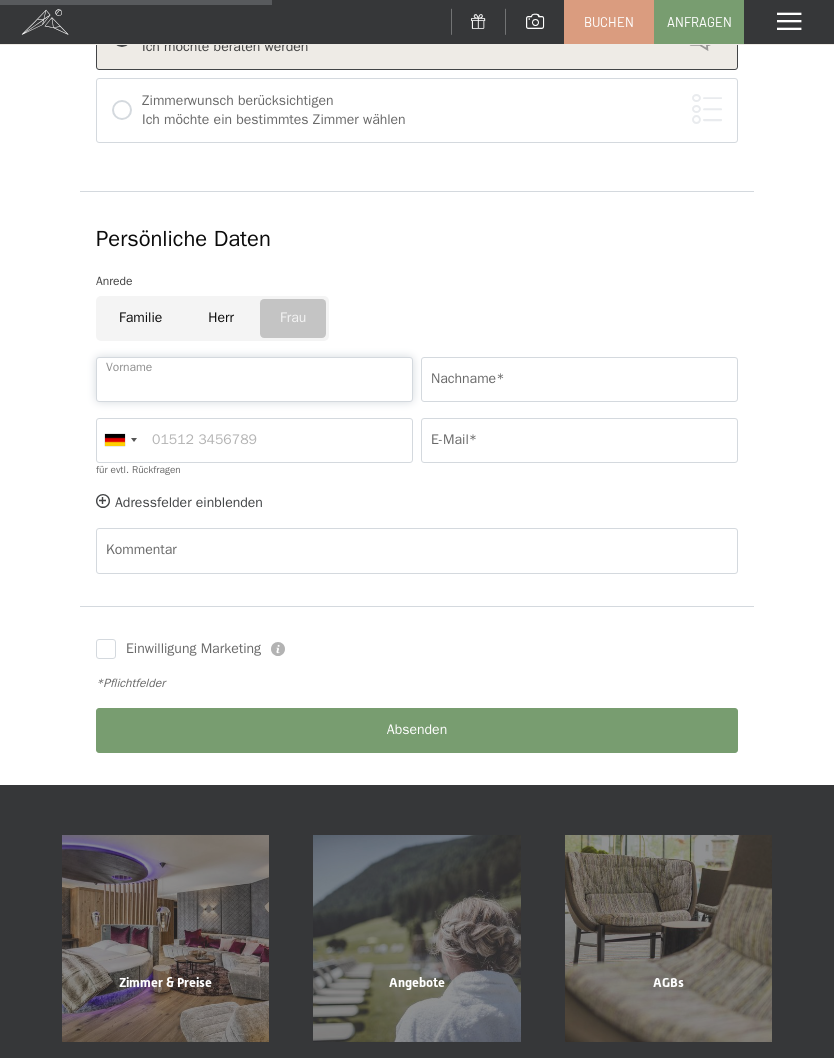 click on "Vorname" at bounding box center (254, 379) 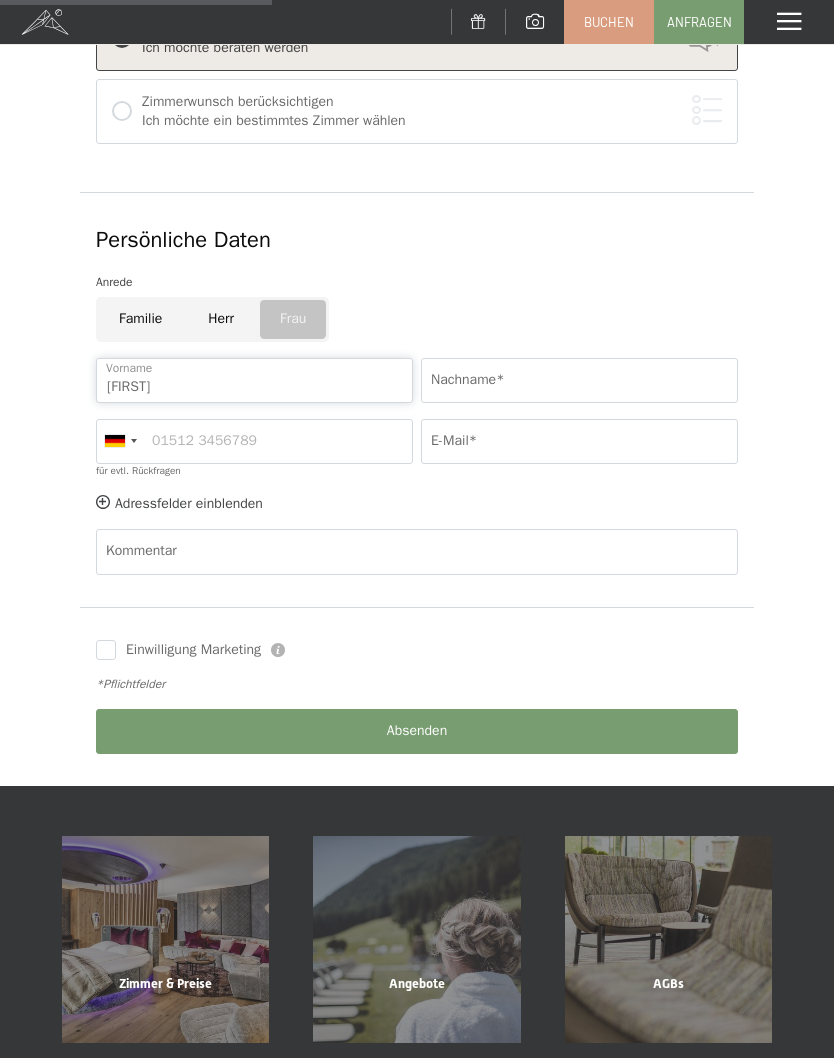 type on "Elfi" 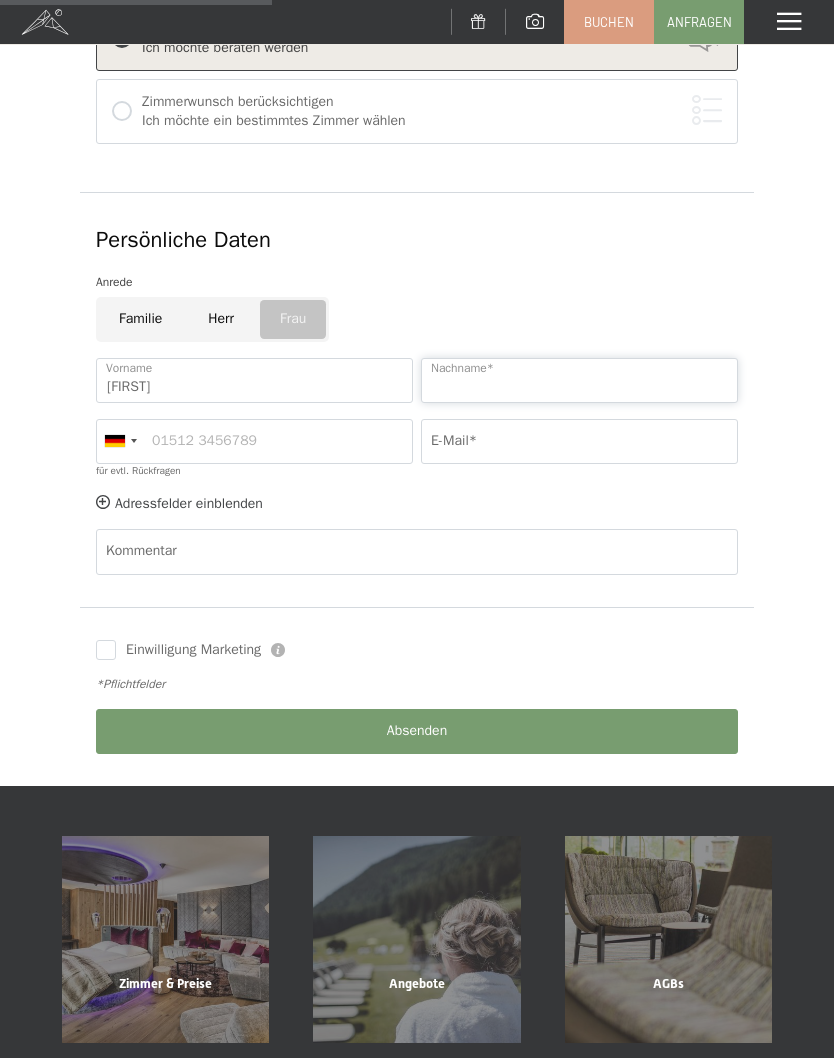 click on "Nachname*" at bounding box center (579, 380) 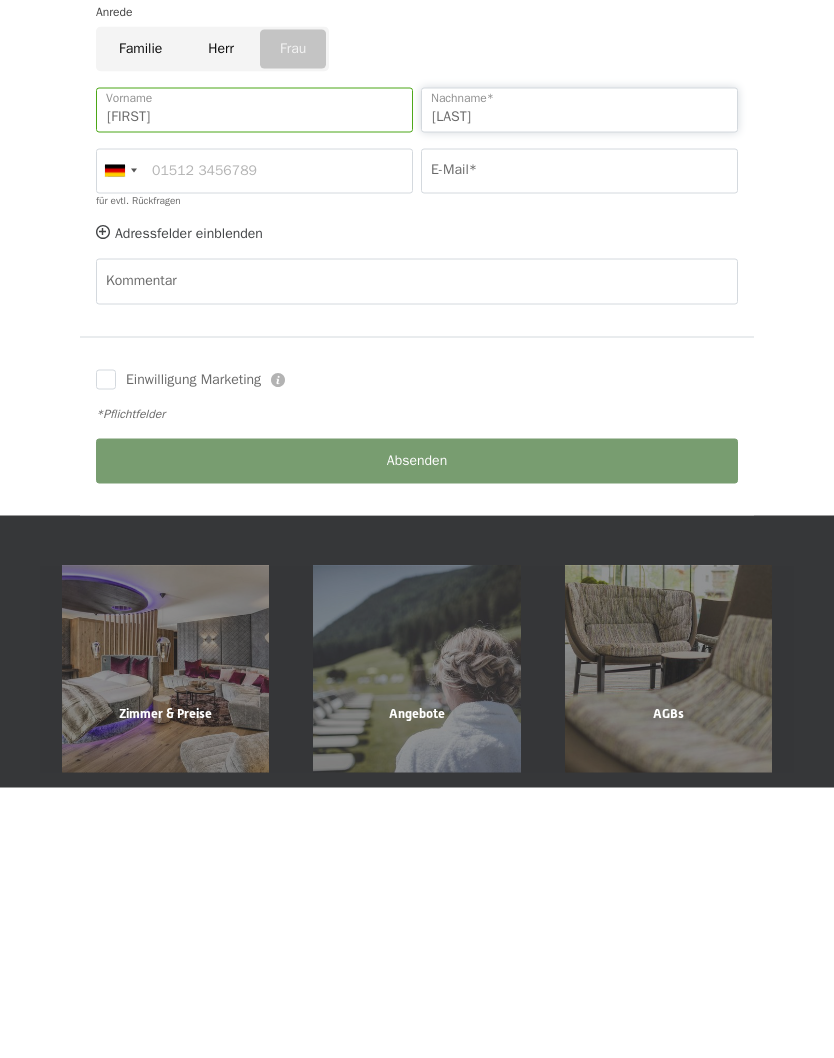 type on "Diepold" 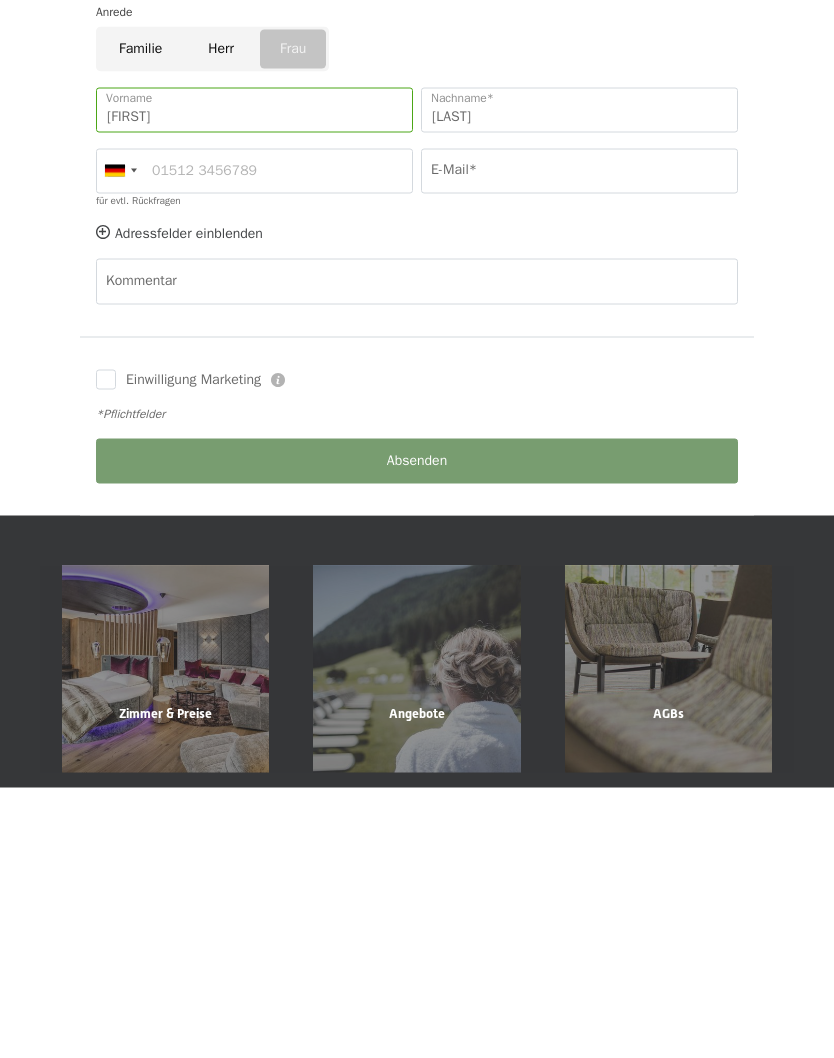 click on "E-Mail*" at bounding box center (579, 441) 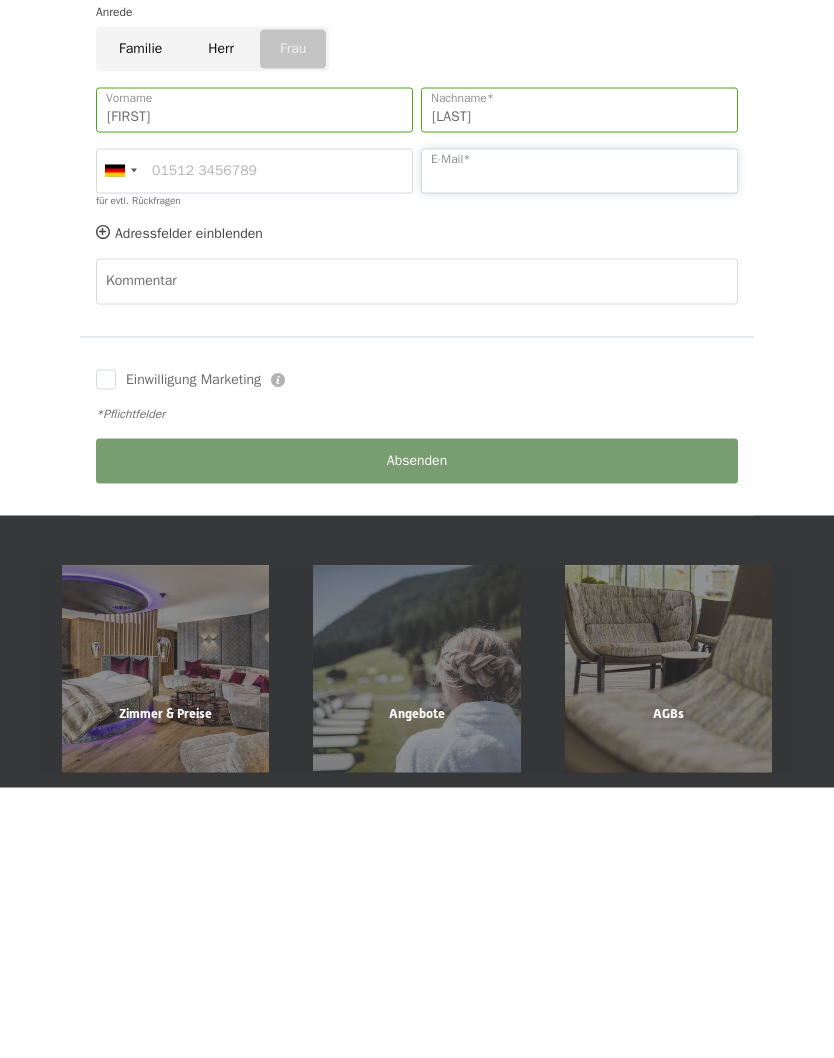 type on "E" 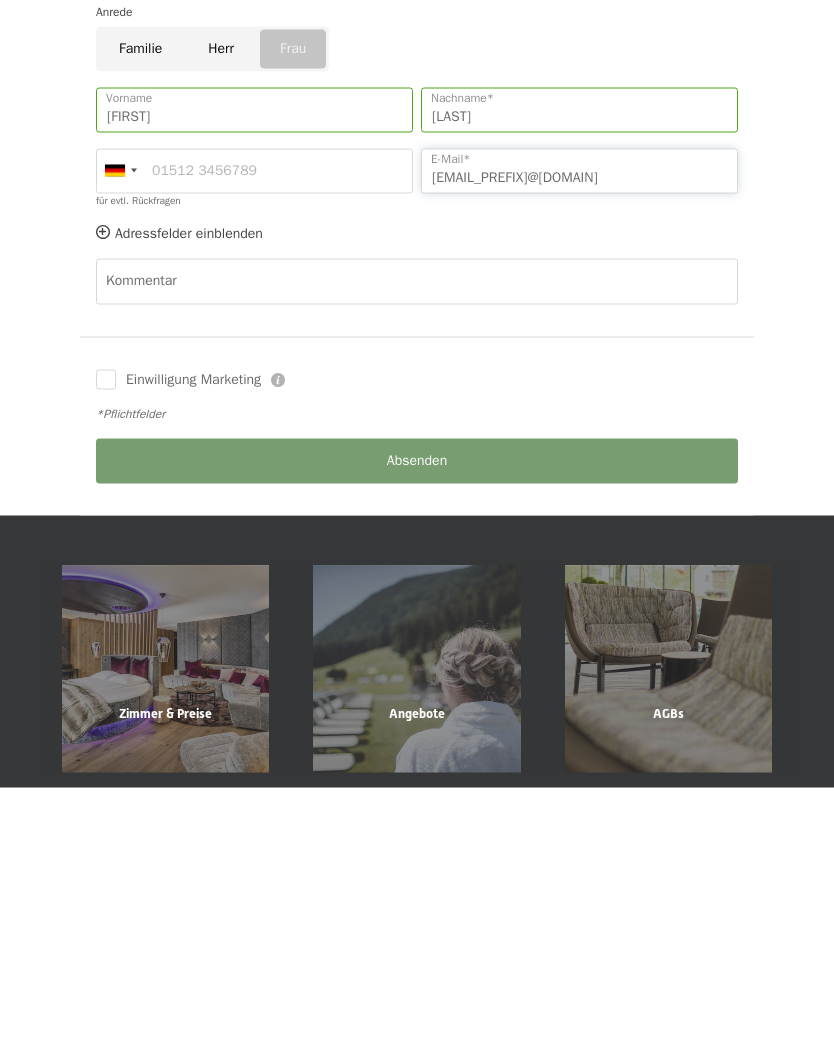 type on "e.diepold@gmx.de" 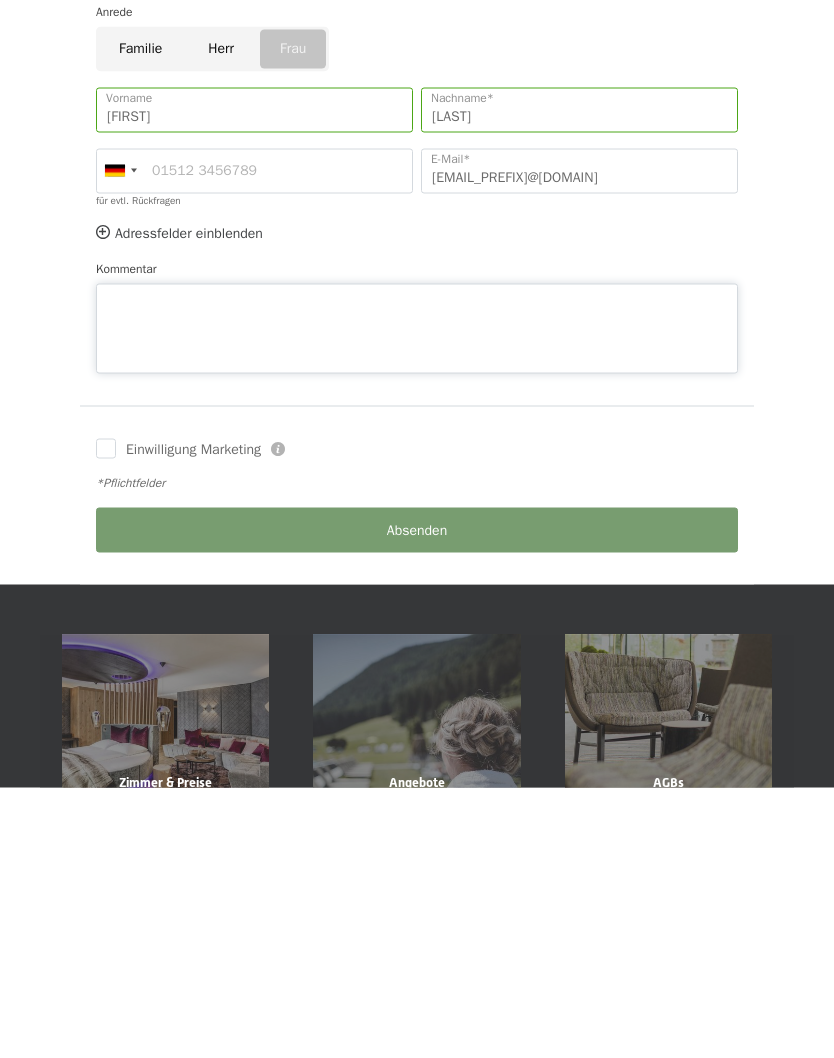 click on "Kommentar" at bounding box center [417, 586] 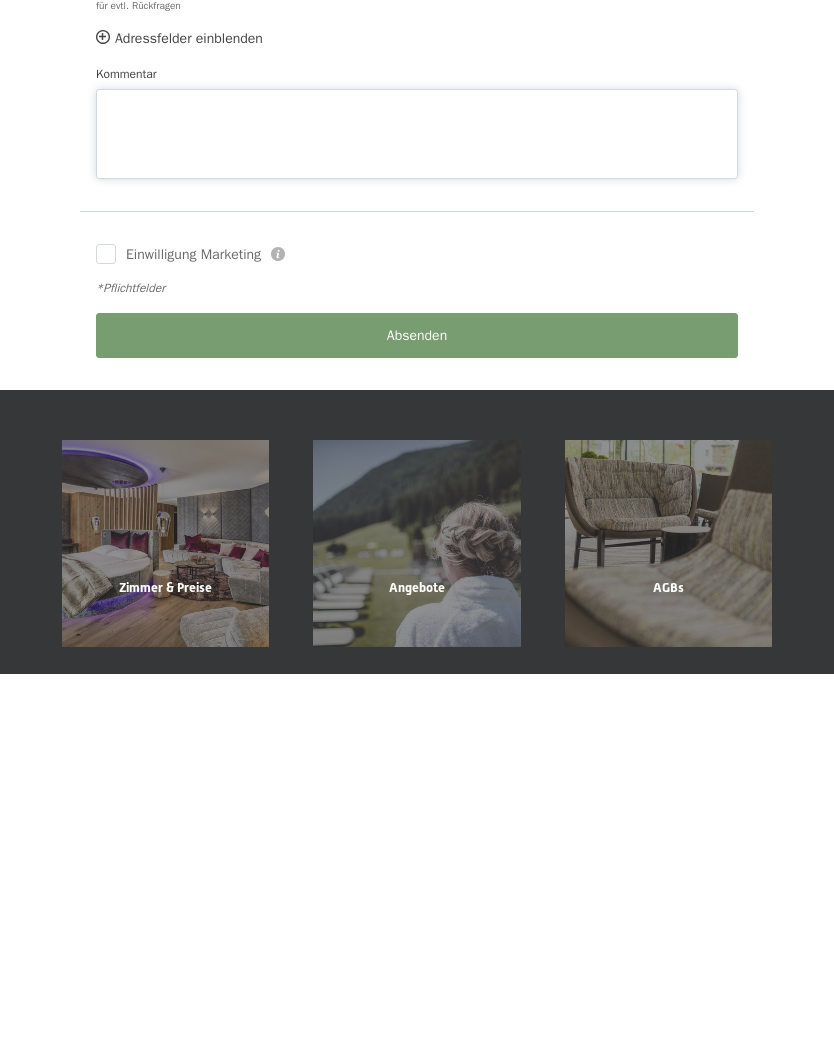 scroll, scrollTop: 508, scrollLeft: 0, axis: vertical 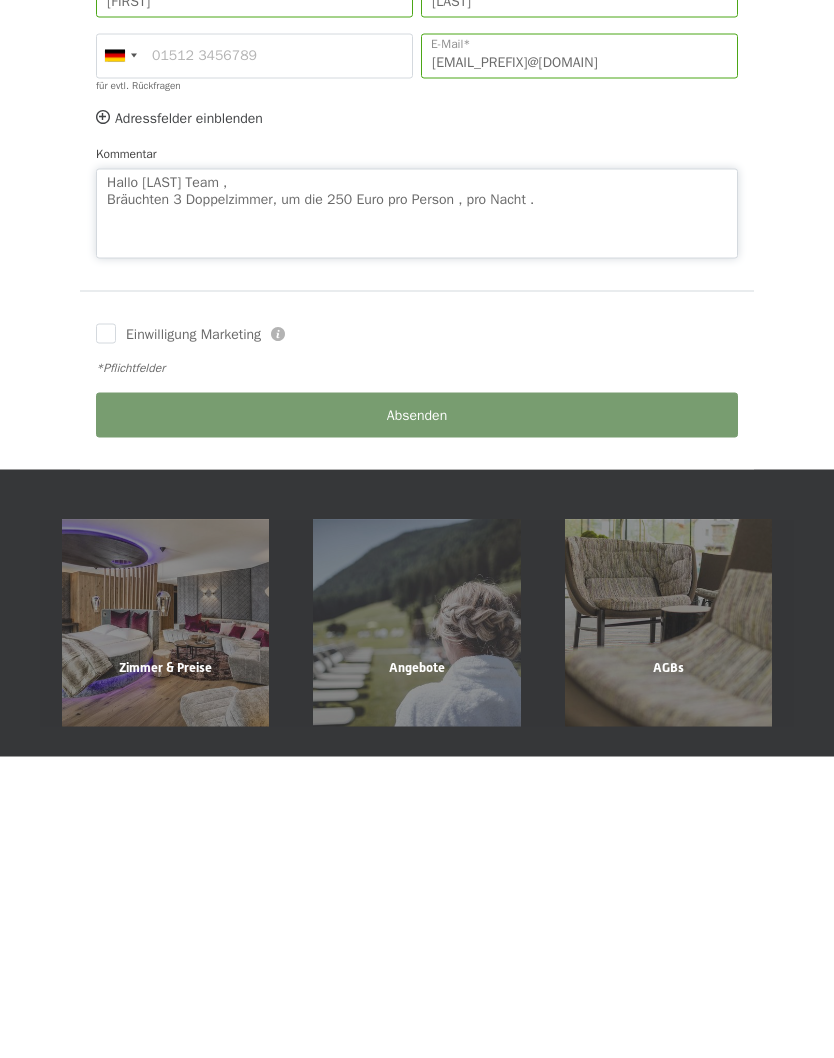 click on "Hallo schwarzemstein Team ,
Bräuchten 3 Doppelzimmer, um die 250 Euro pro Person , pro Nacht ." at bounding box center (417, 515) 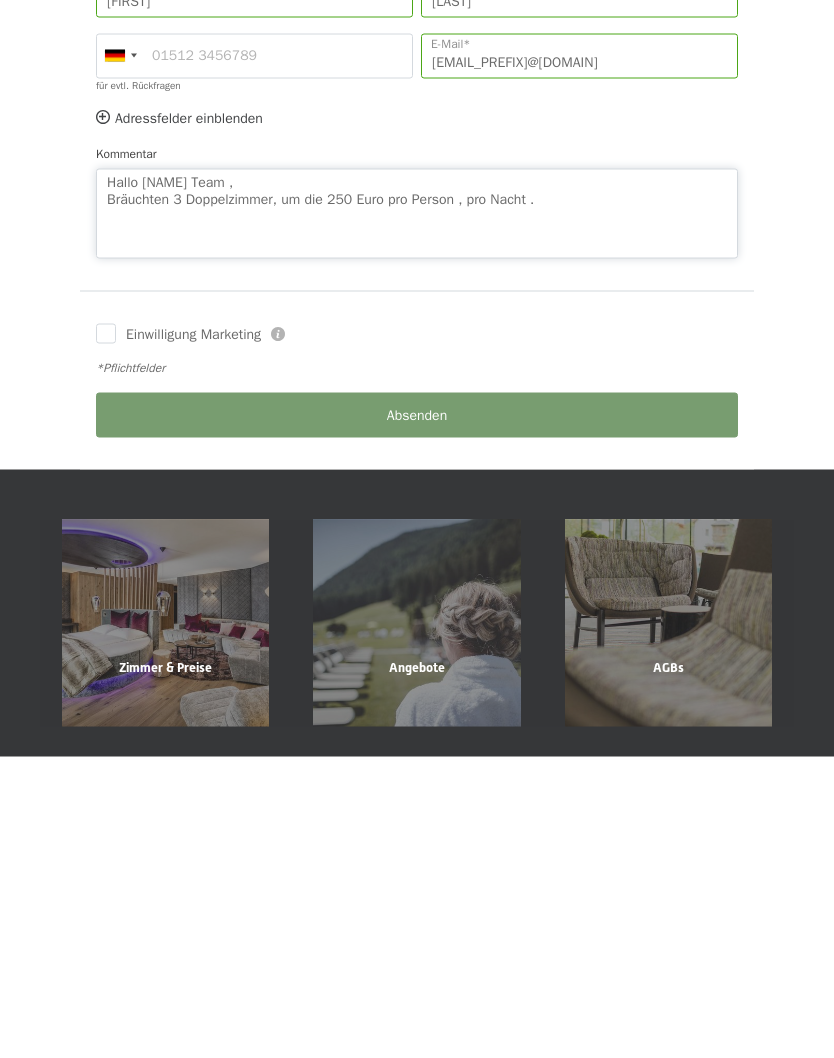 click on "Hallo schwarzenstein  Team ,
Bräuchten 3 Doppelzimmer, um die 250 Euro pro Person , pro Nacht ." at bounding box center (417, 515) 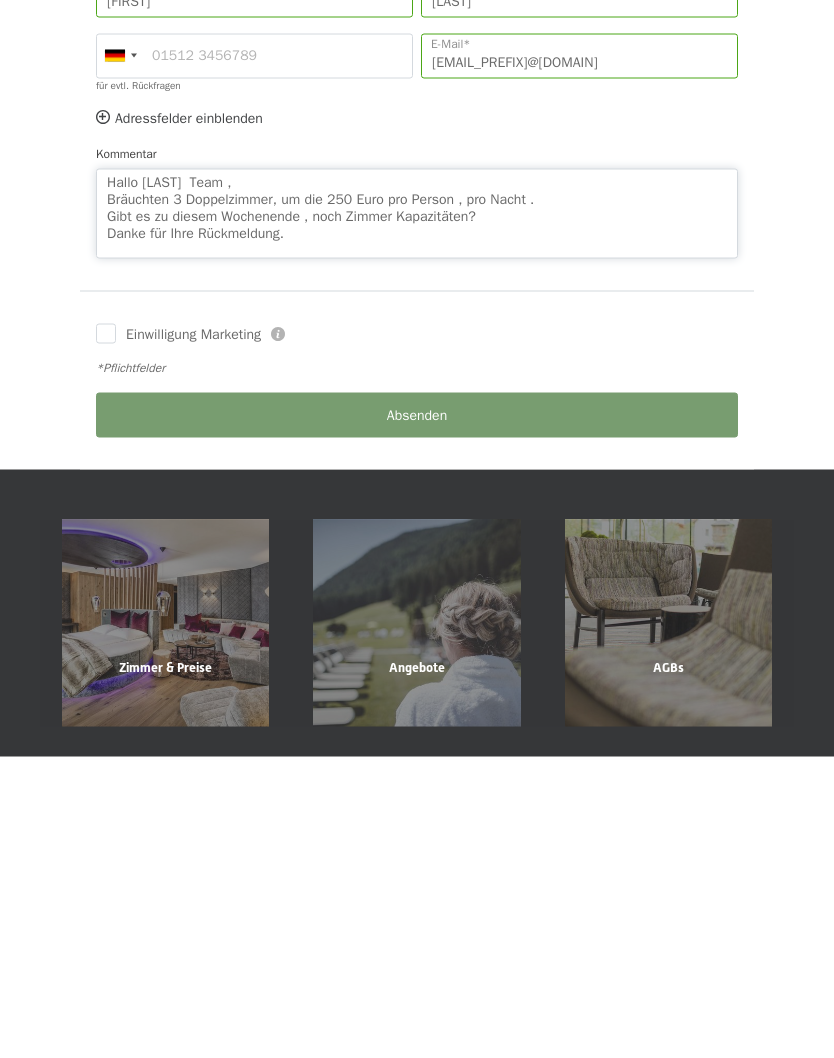 type on "Hallo schwarzenstein  Team ,
Bräuchten 3 Doppelzimmer, um die 250 Euro pro Person , pro Nacht .
Gibt es zu diesem Wochenende , noch Zimmer Kapazitäten?
Danke für Ihre Rückmeldung." 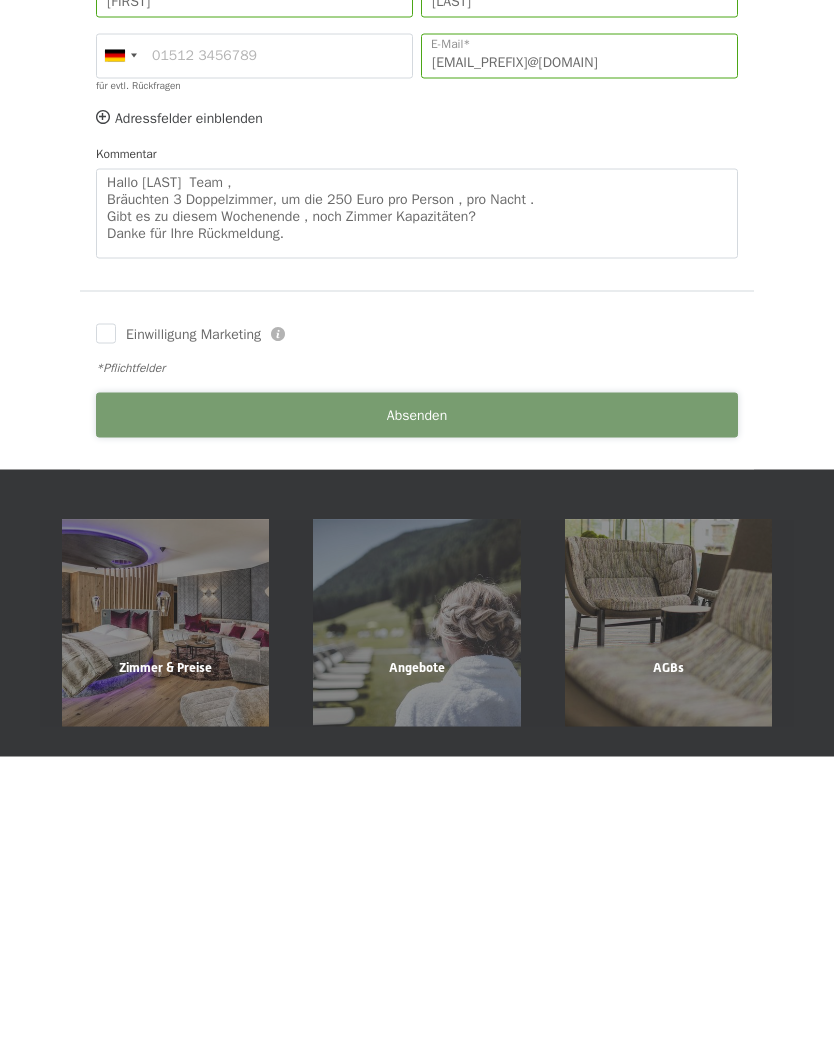 click on "Absenden" at bounding box center (417, 716) 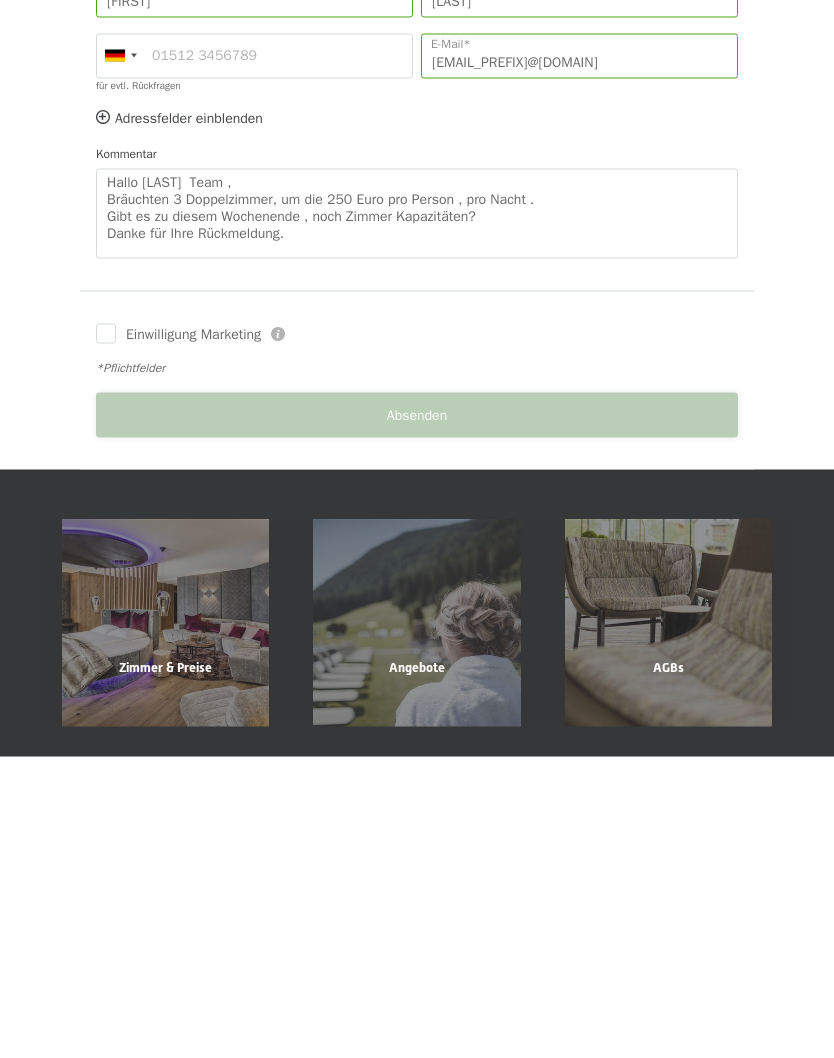 scroll, scrollTop: 810, scrollLeft: 0, axis: vertical 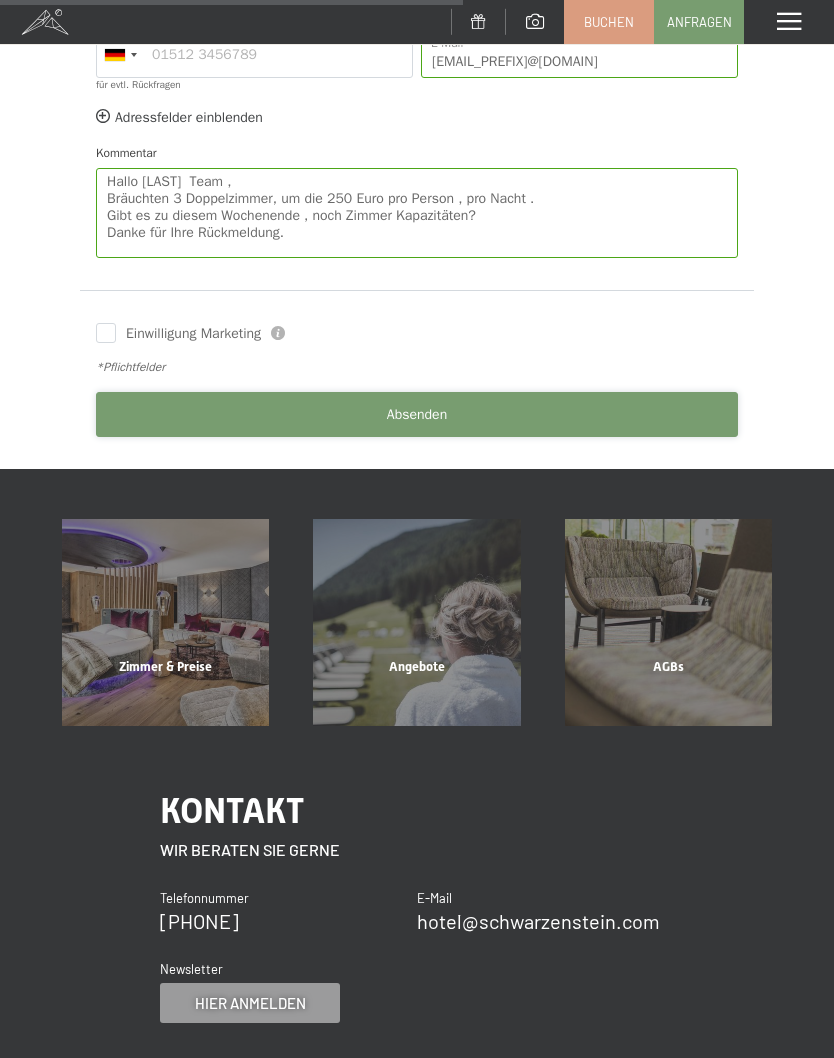click on "Absenden" at bounding box center [417, 414] 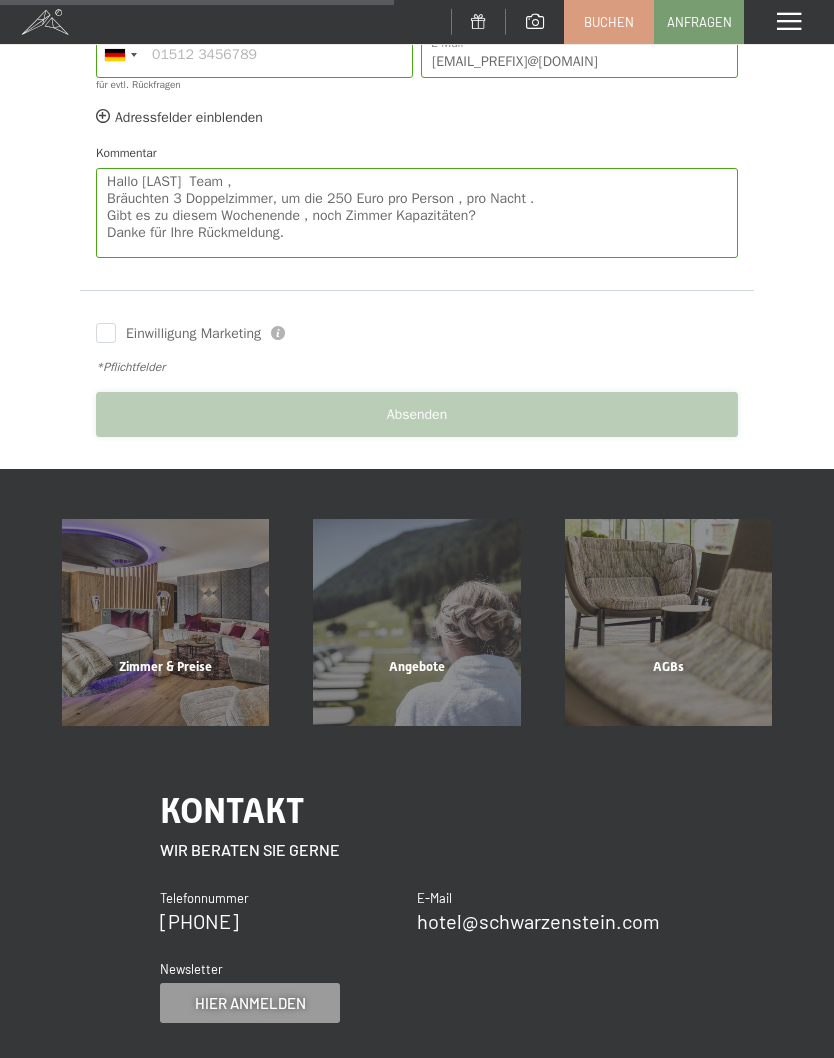 scroll, scrollTop: 690, scrollLeft: 0, axis: vertical 